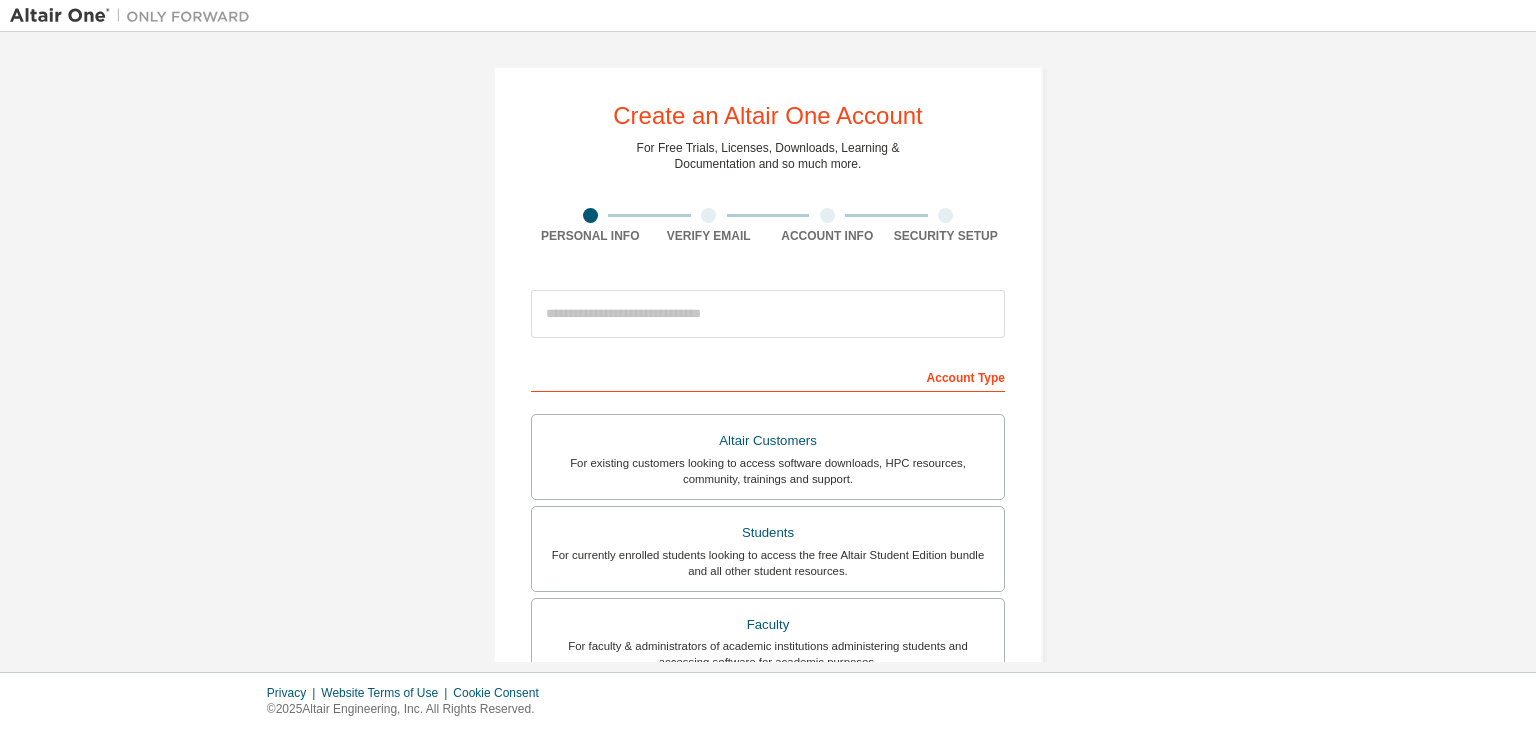 scroll, scrollTop: 0, scrollLeft: 0, axis: both 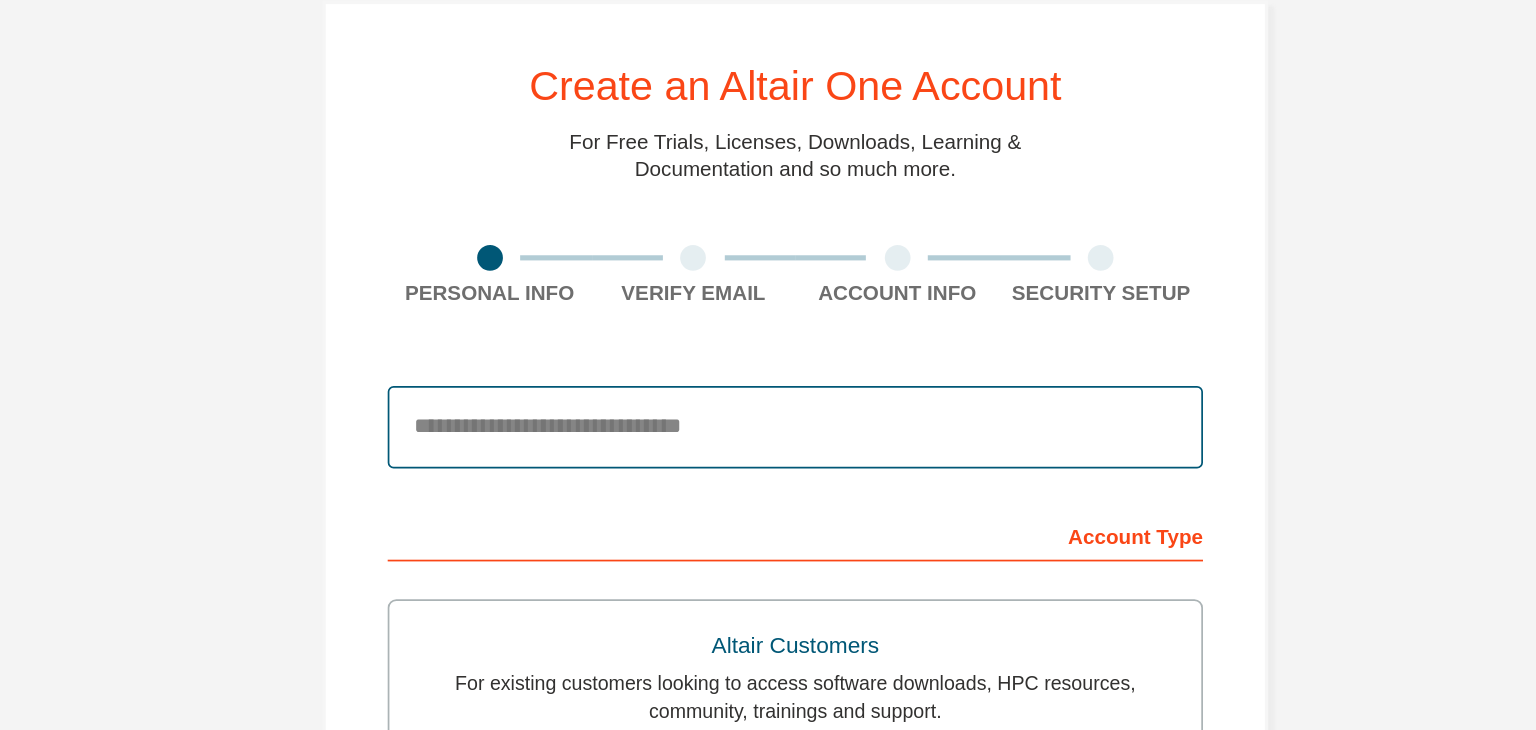 click at bounding box center (768, 314) 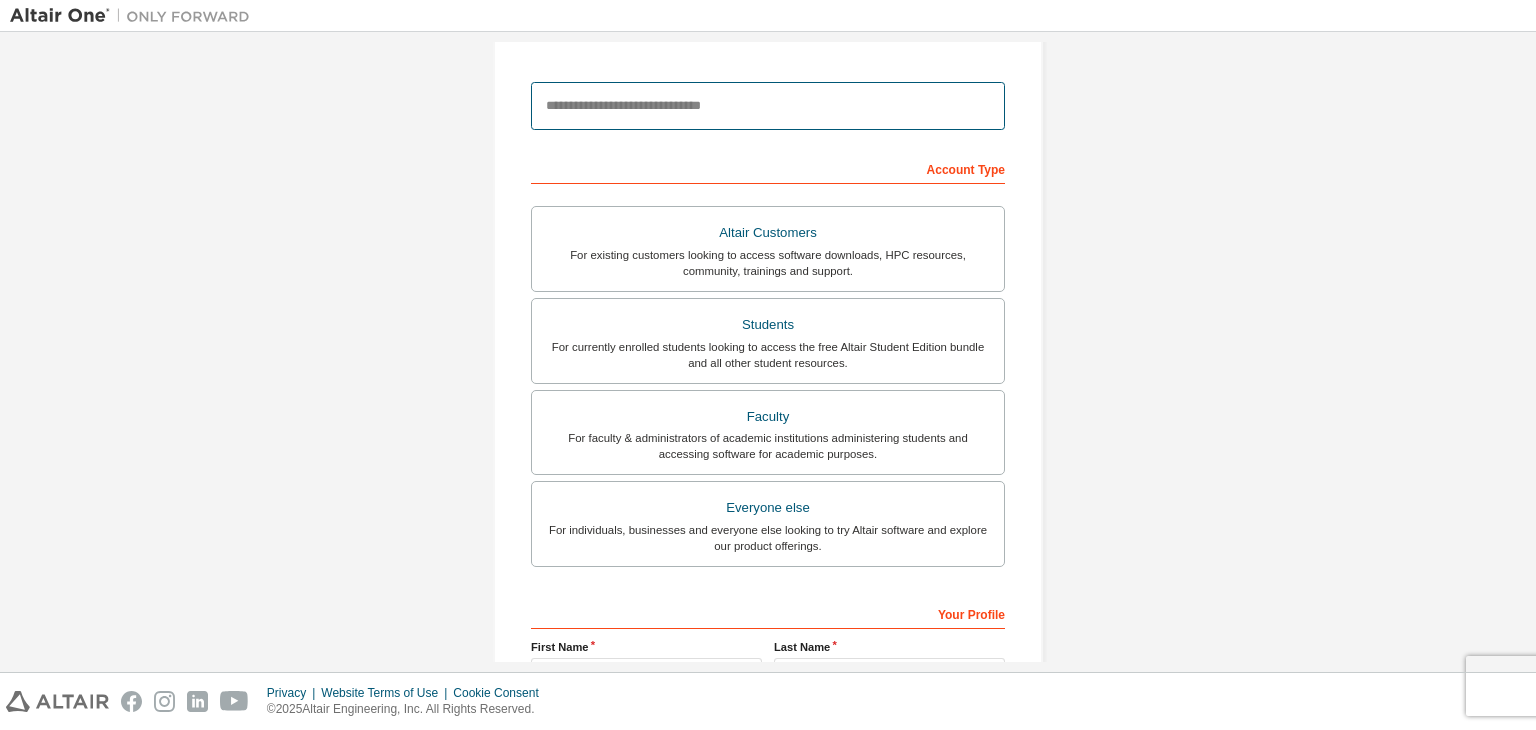 scroll, scrollTop: 228, scrollLeft: 0, axis: vertical 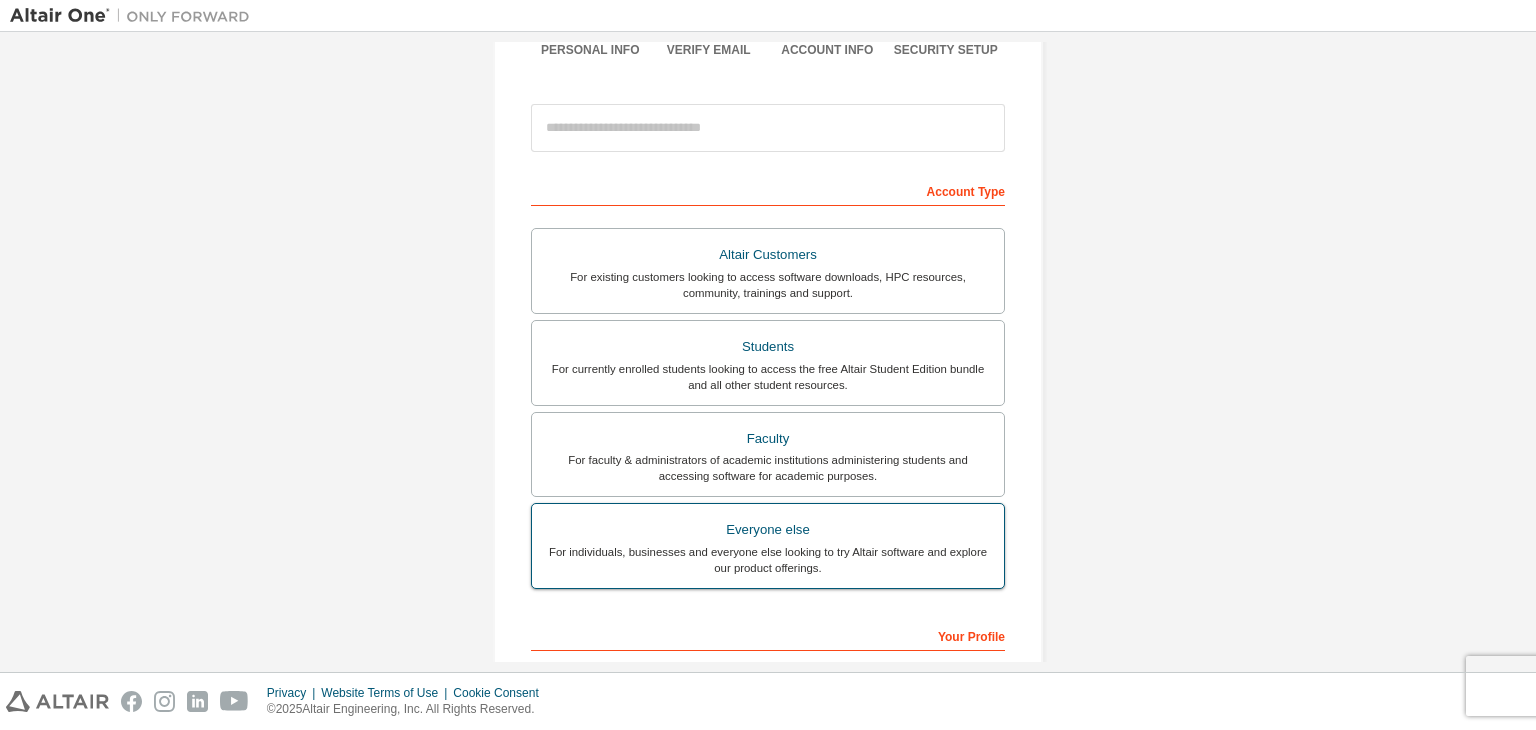 click on "Everyone else" at bounding box center [768, 530] 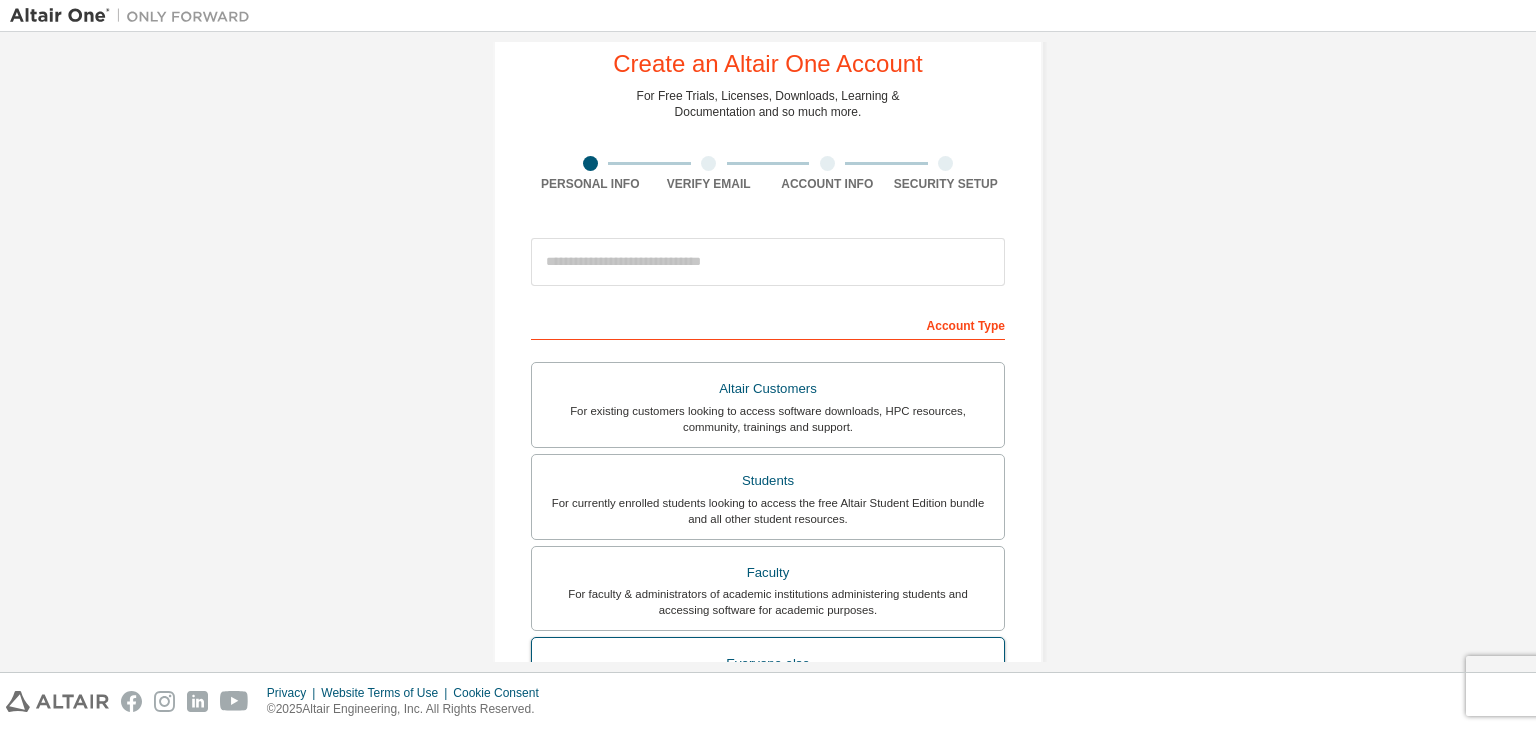 scroll, scrollTop: 214, scrollLeft: 0, axis: vertical 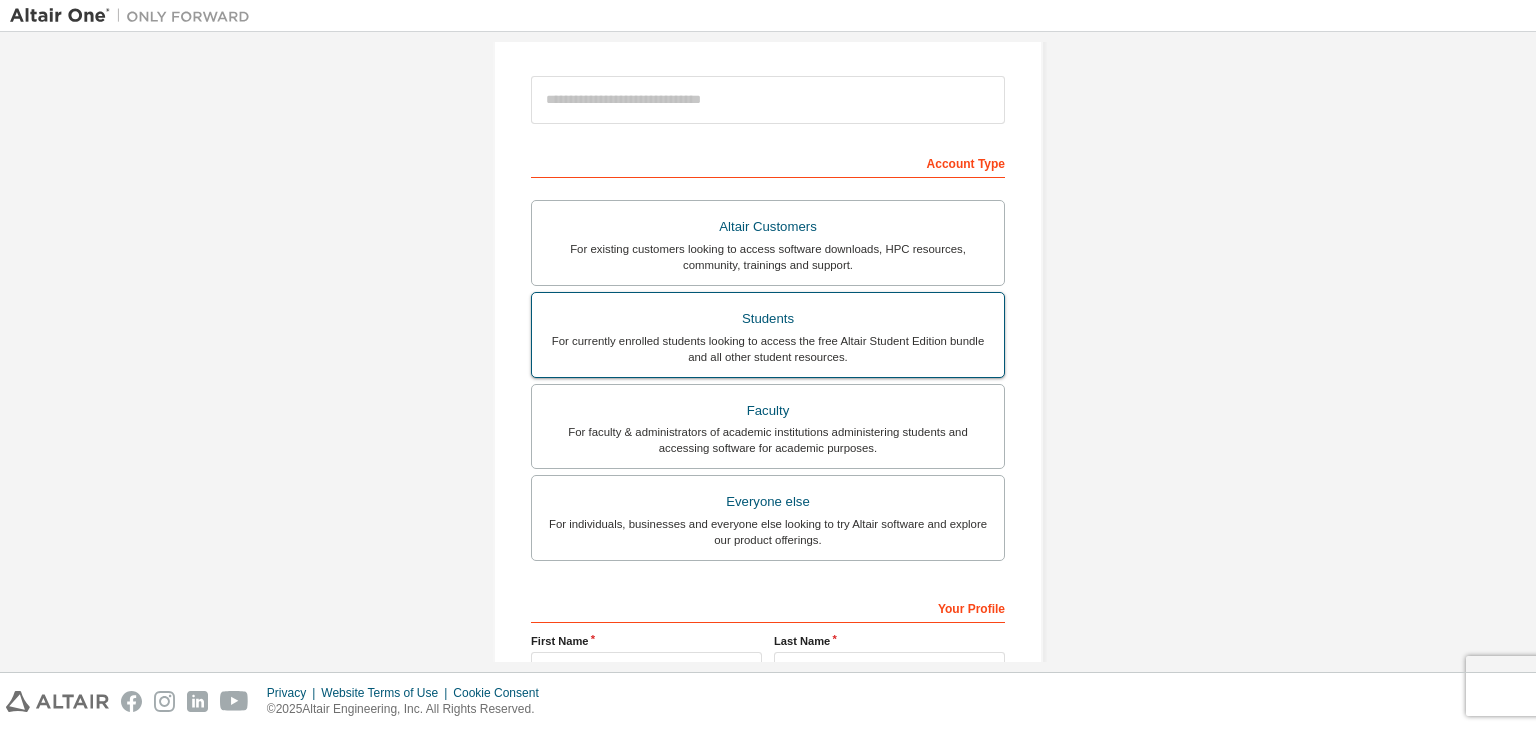 click on "For currently enrolled students looking to access the free Altair Student Edition bundle and all other student resources." at bounding box center (768, 349) 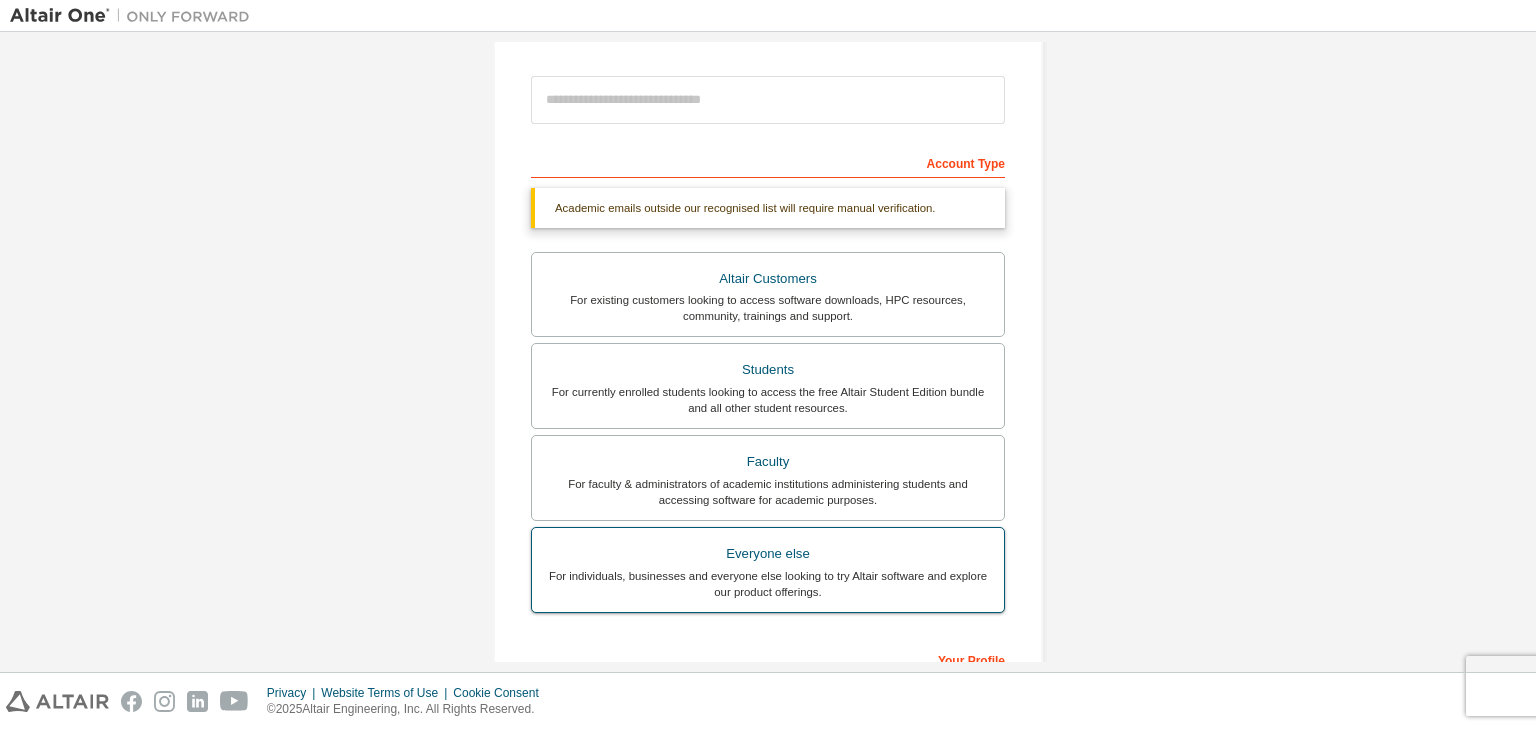 click on "Everyone else" at bounding box center [768, 554] 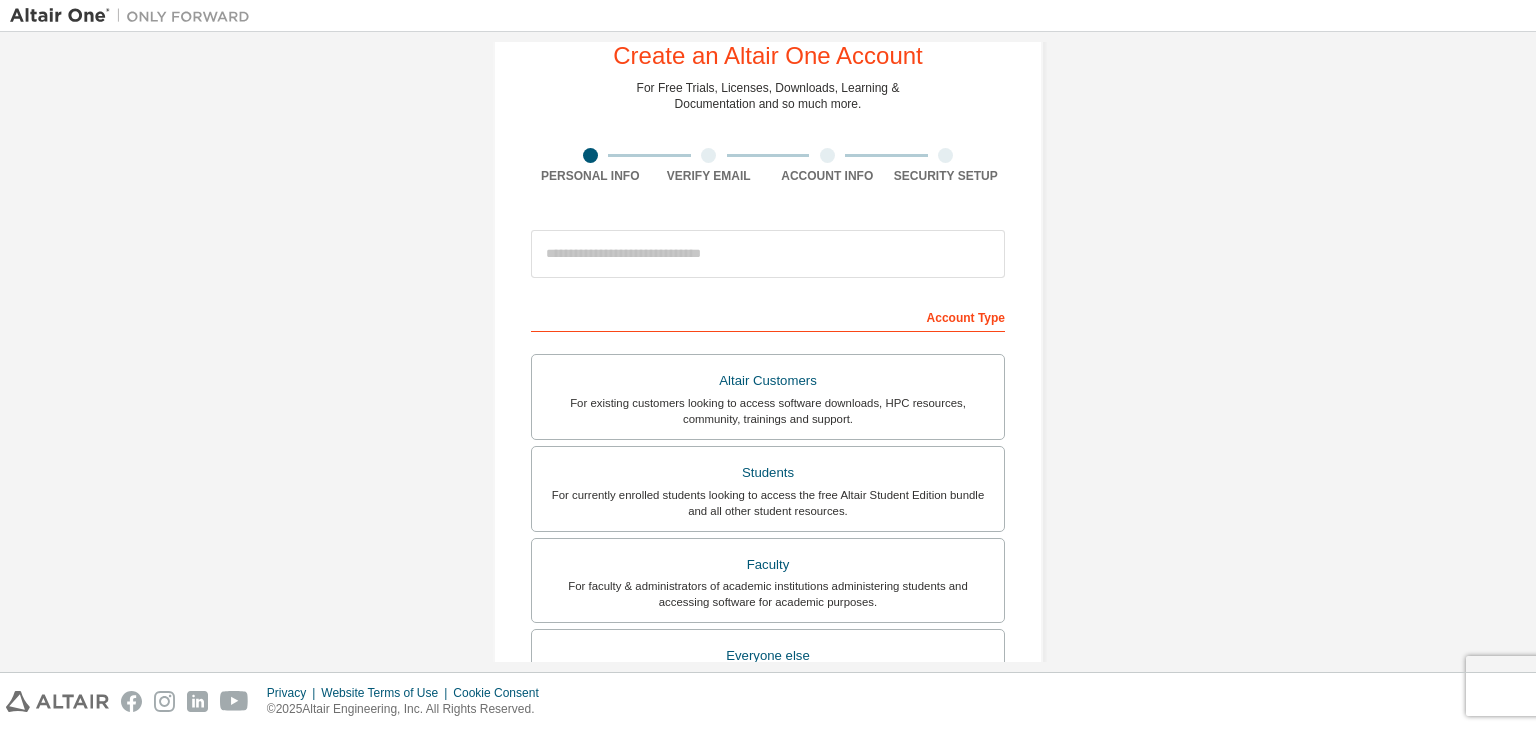 scroll, scrollTop: 0, scrollLeft: 0, axis: both 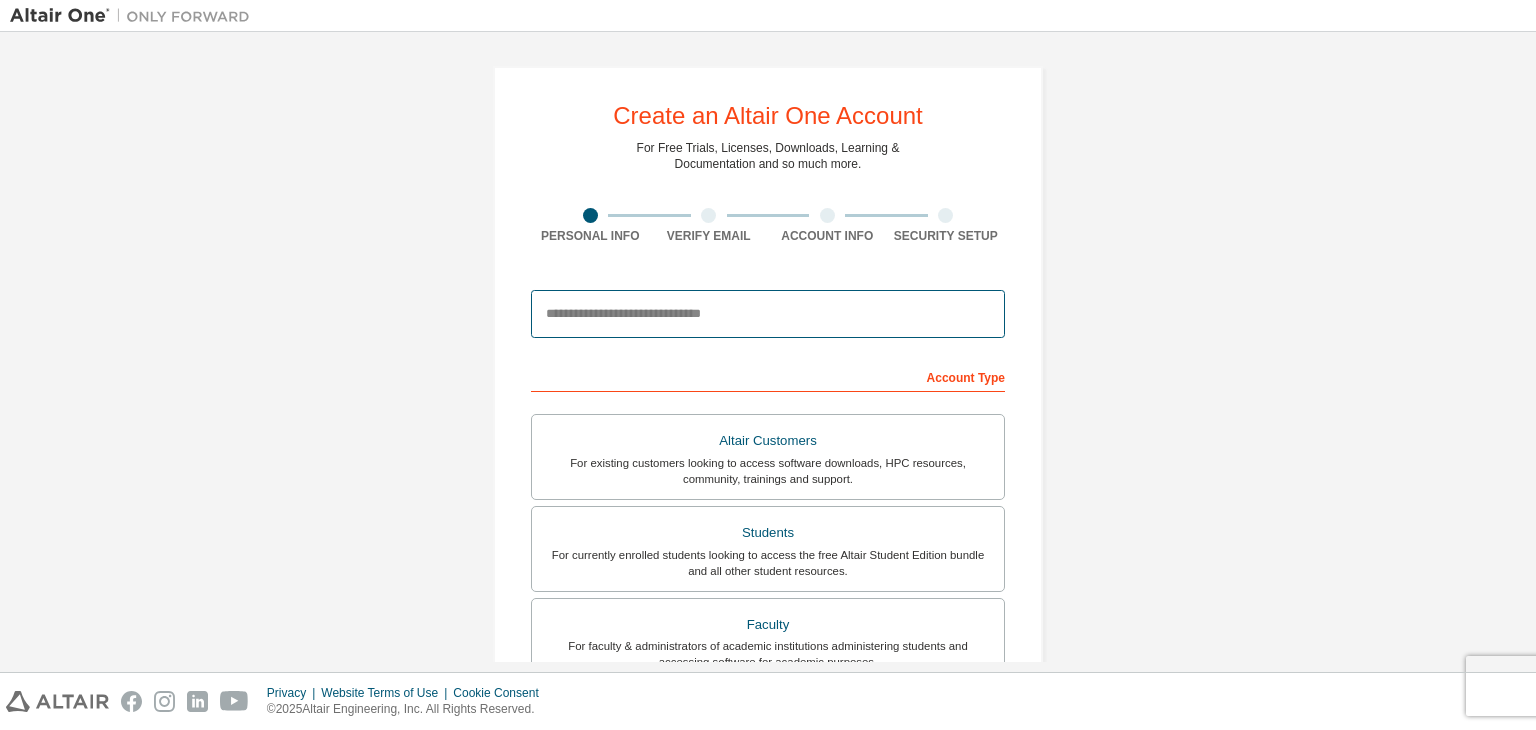 click at bounding box center (768, 314) 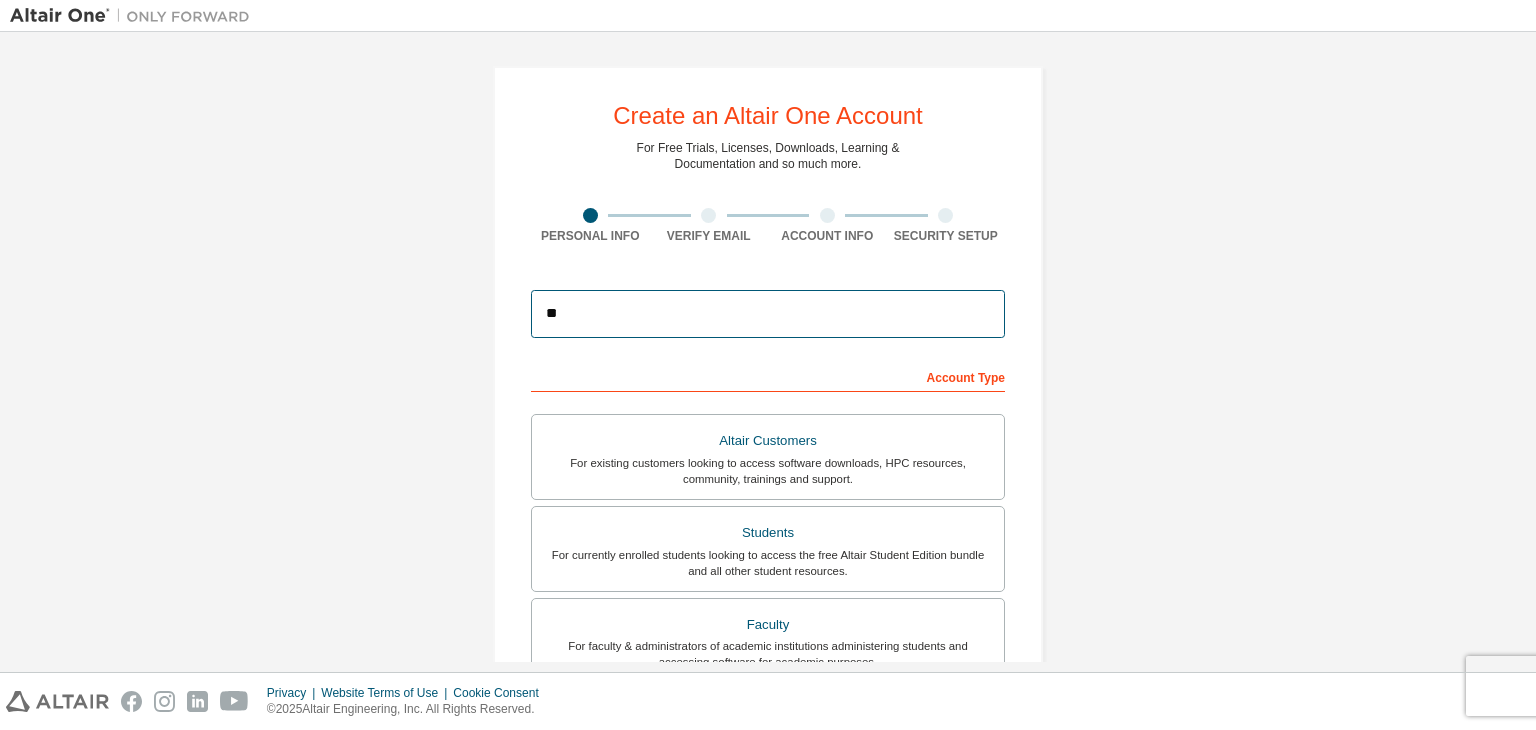 type on "**********" 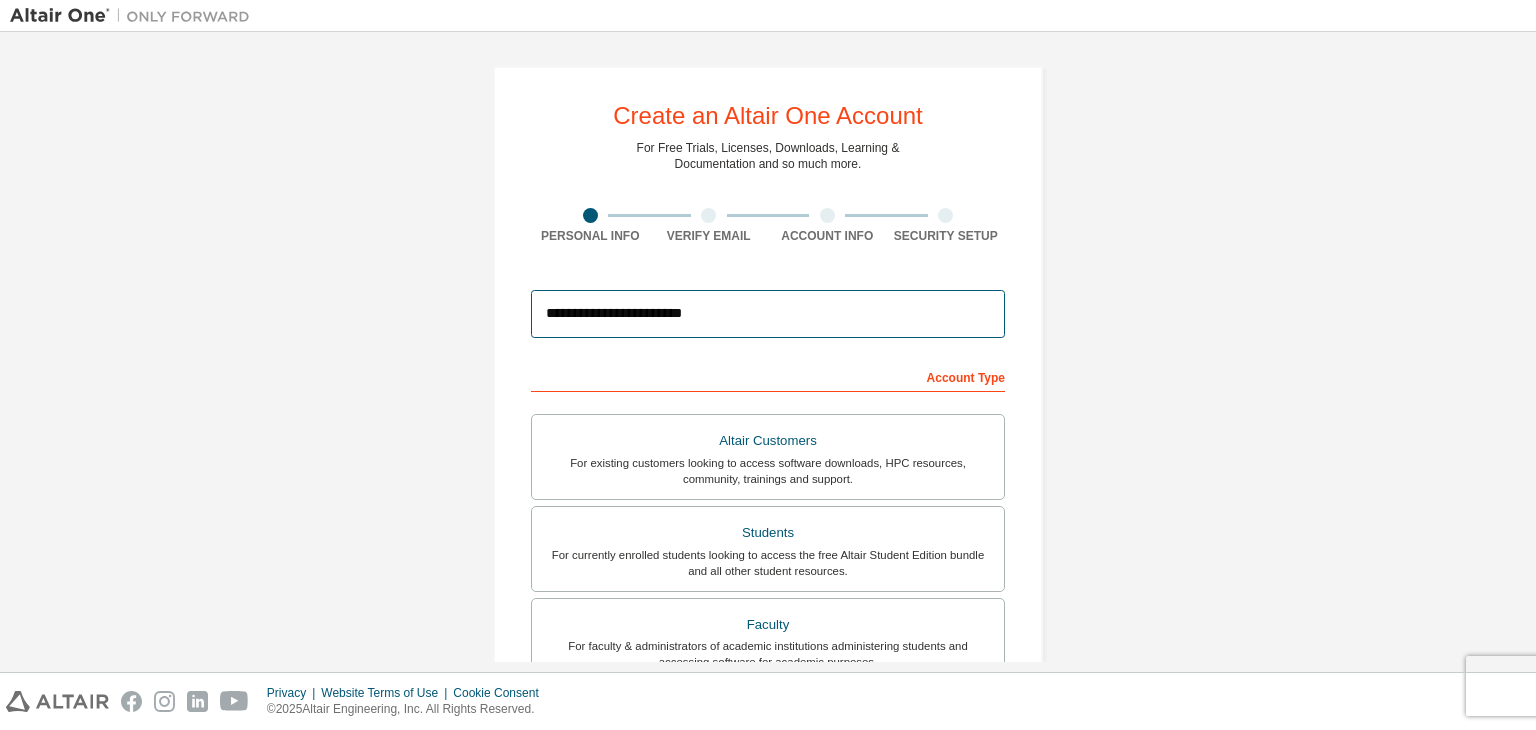 click on "**********" at bounding box center [768, 314] 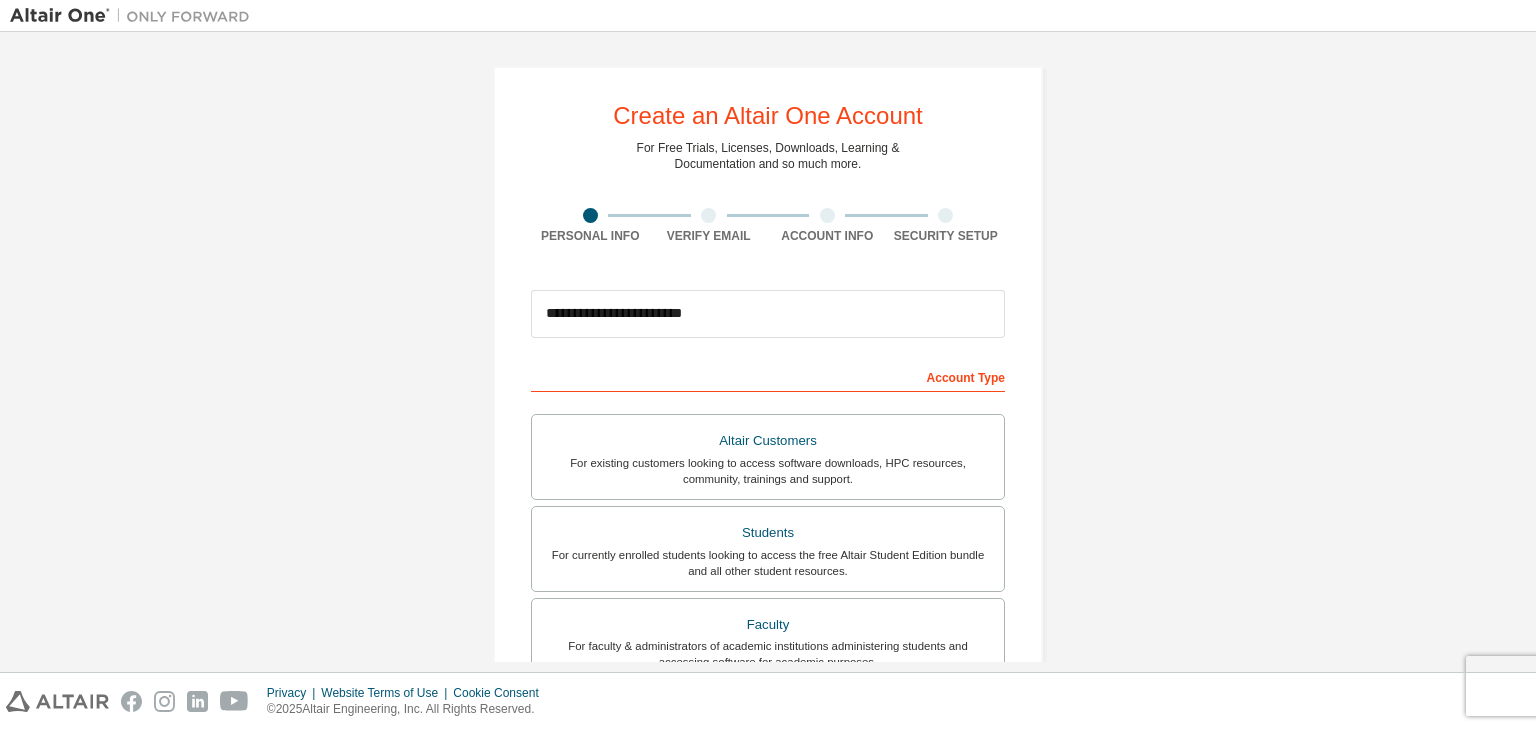 click on "**********" at bounding box center (768, 571) 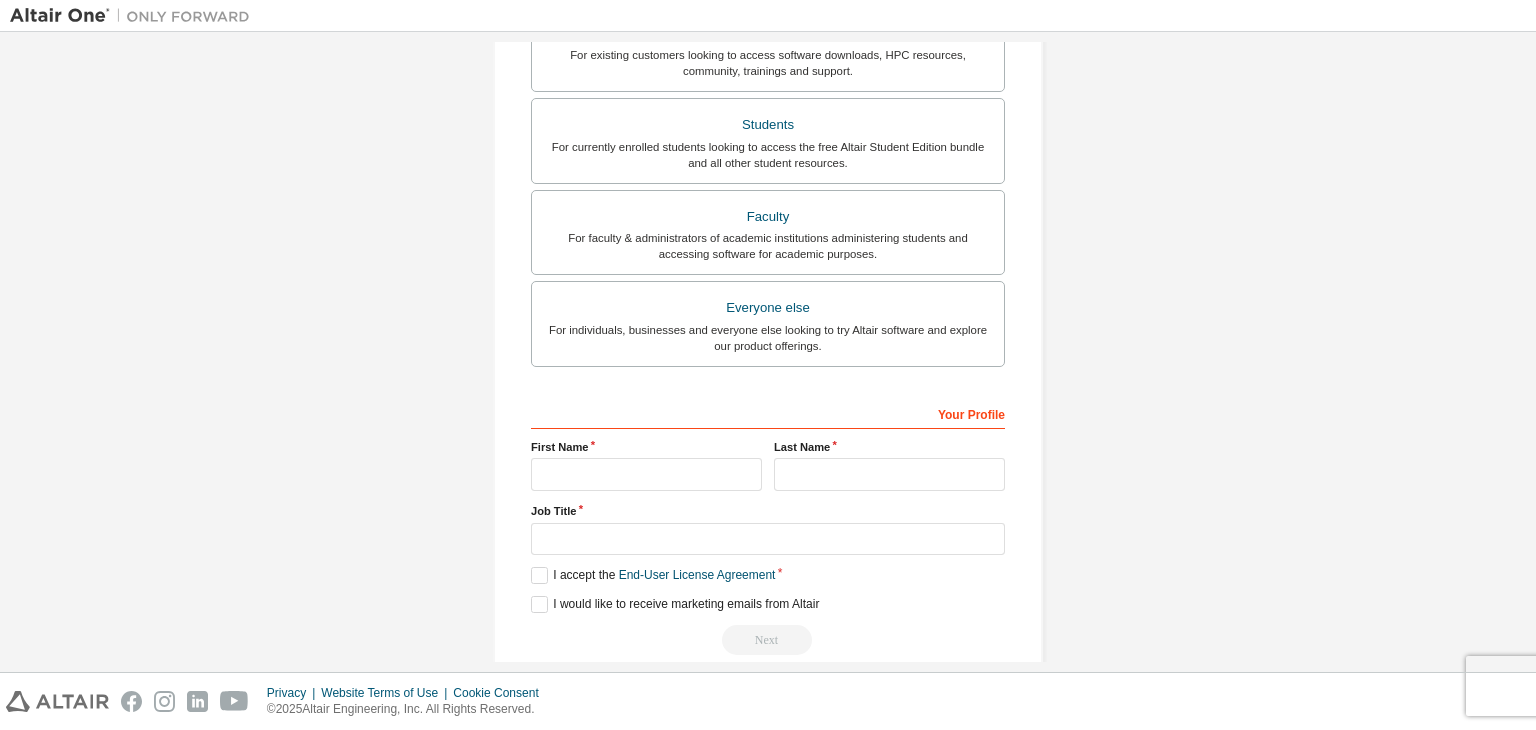 scroll, scrollTop: 435, scrollLeft: 0, axis: vertical 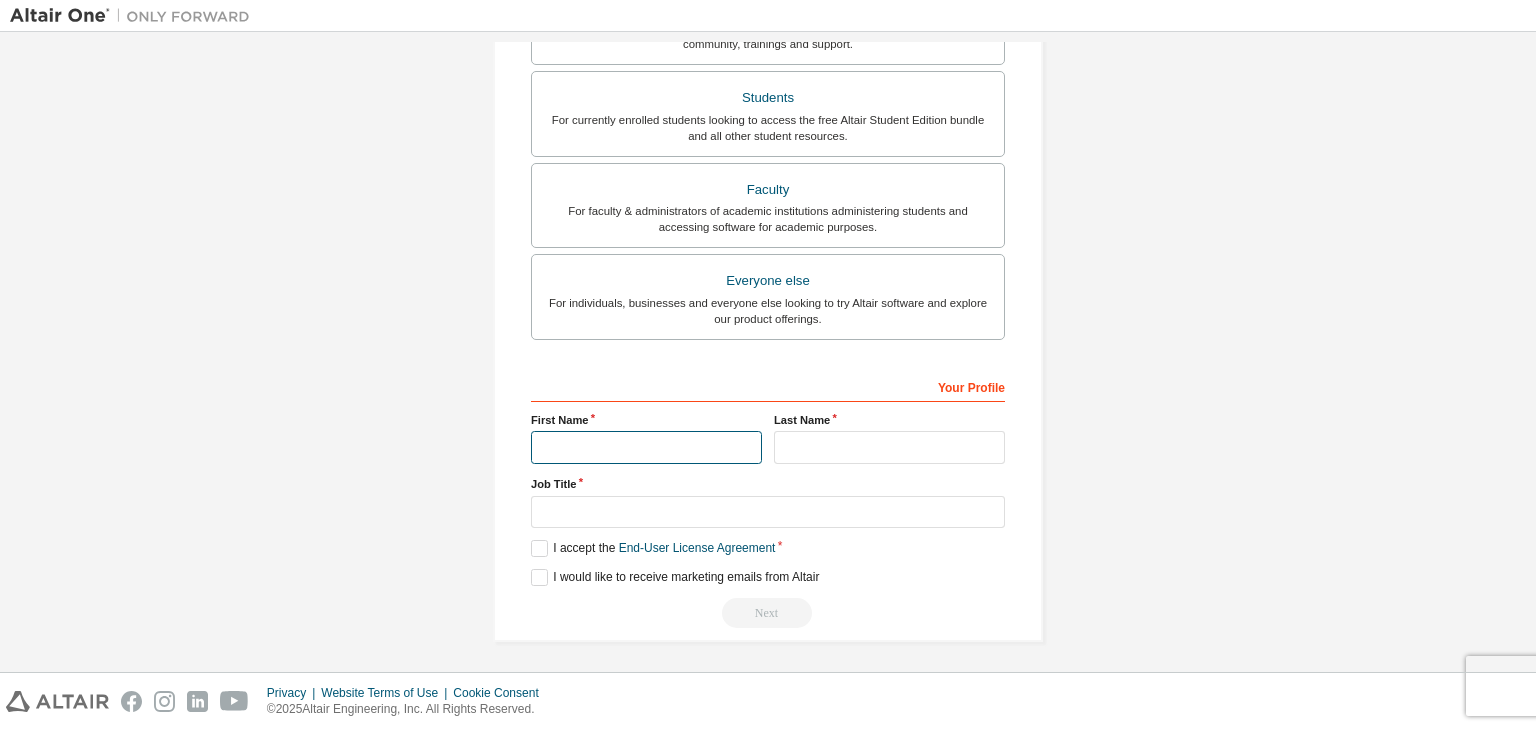 click at bounding box center (646, 447) 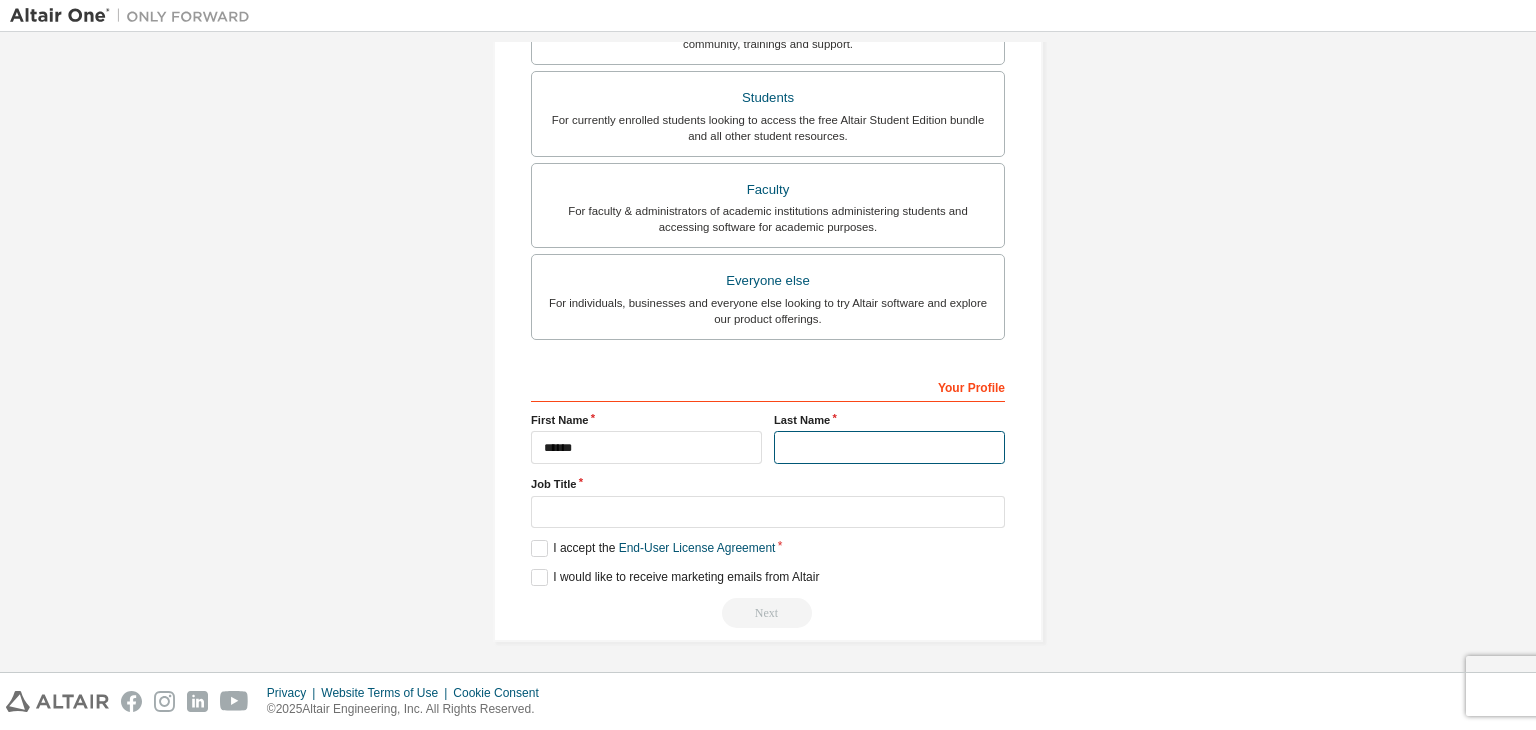 click at bounding box center [889, 447] 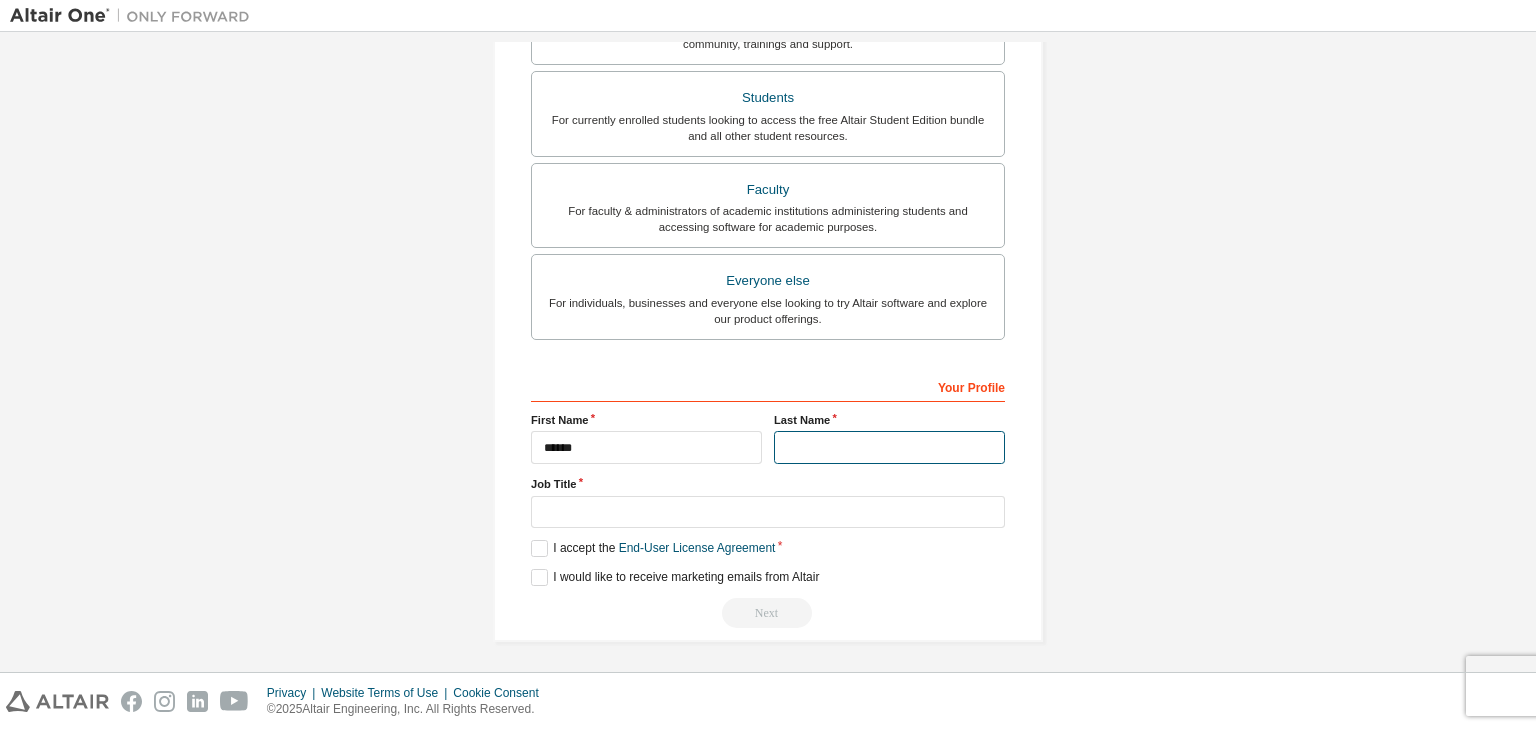 type on "*****" 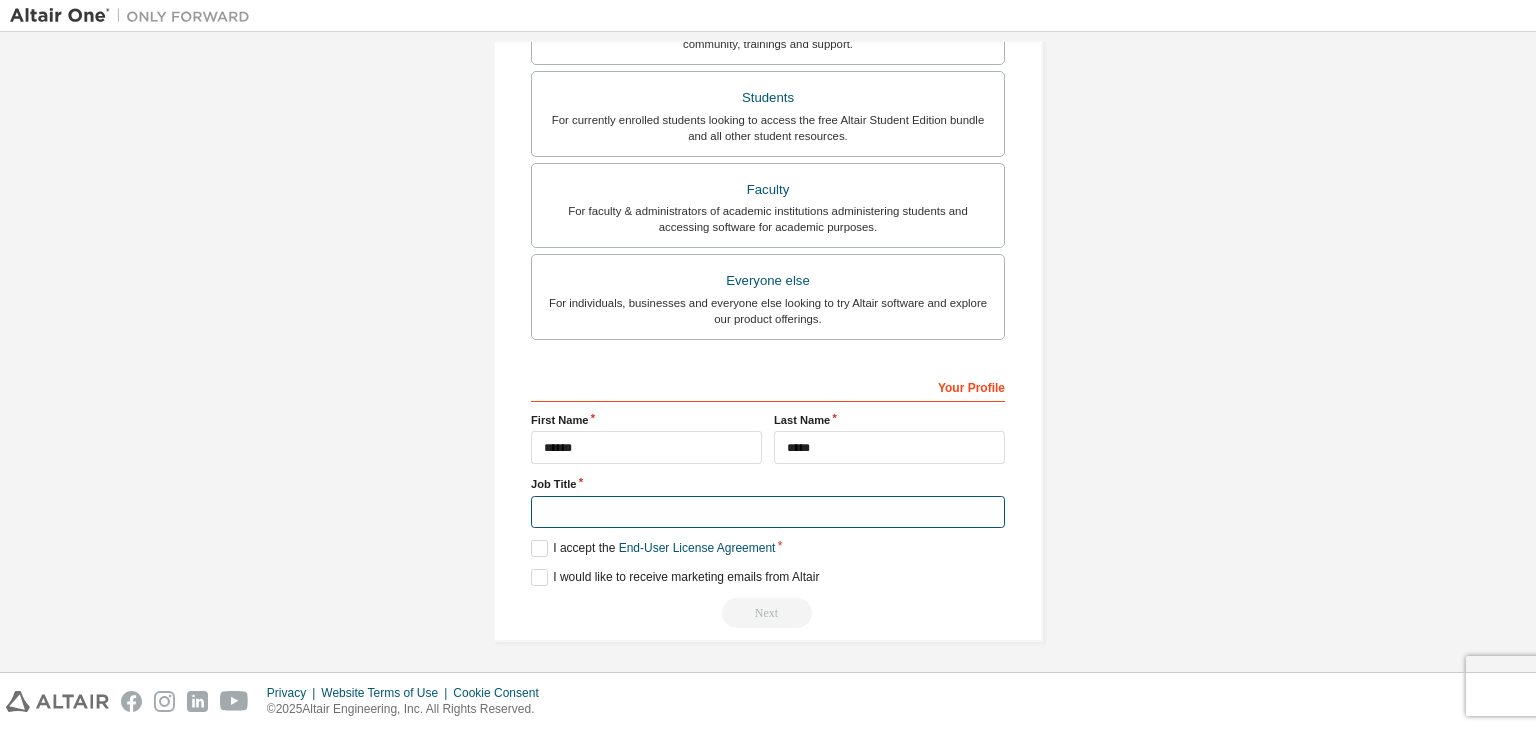 click at bounding box center (768, 512) 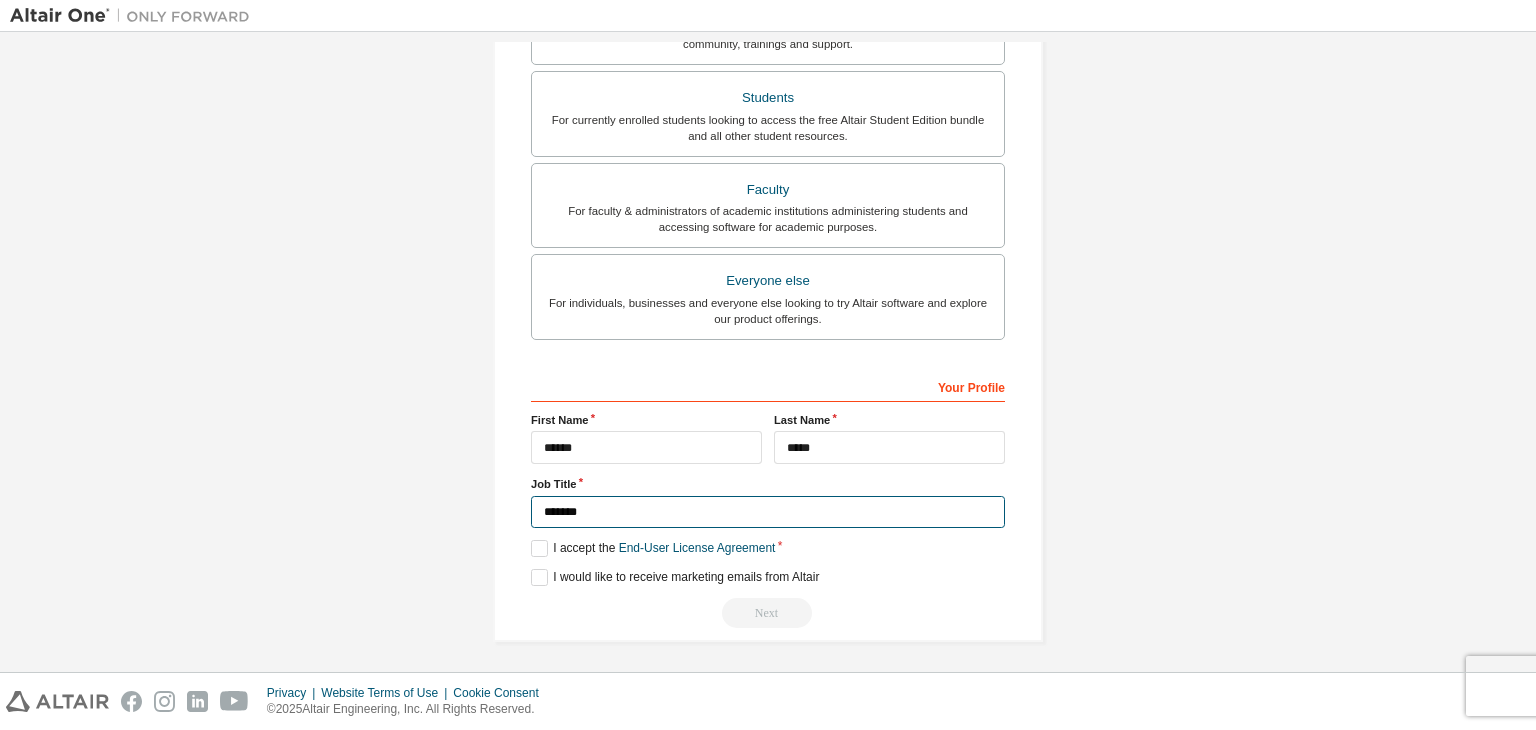 type on "*******" 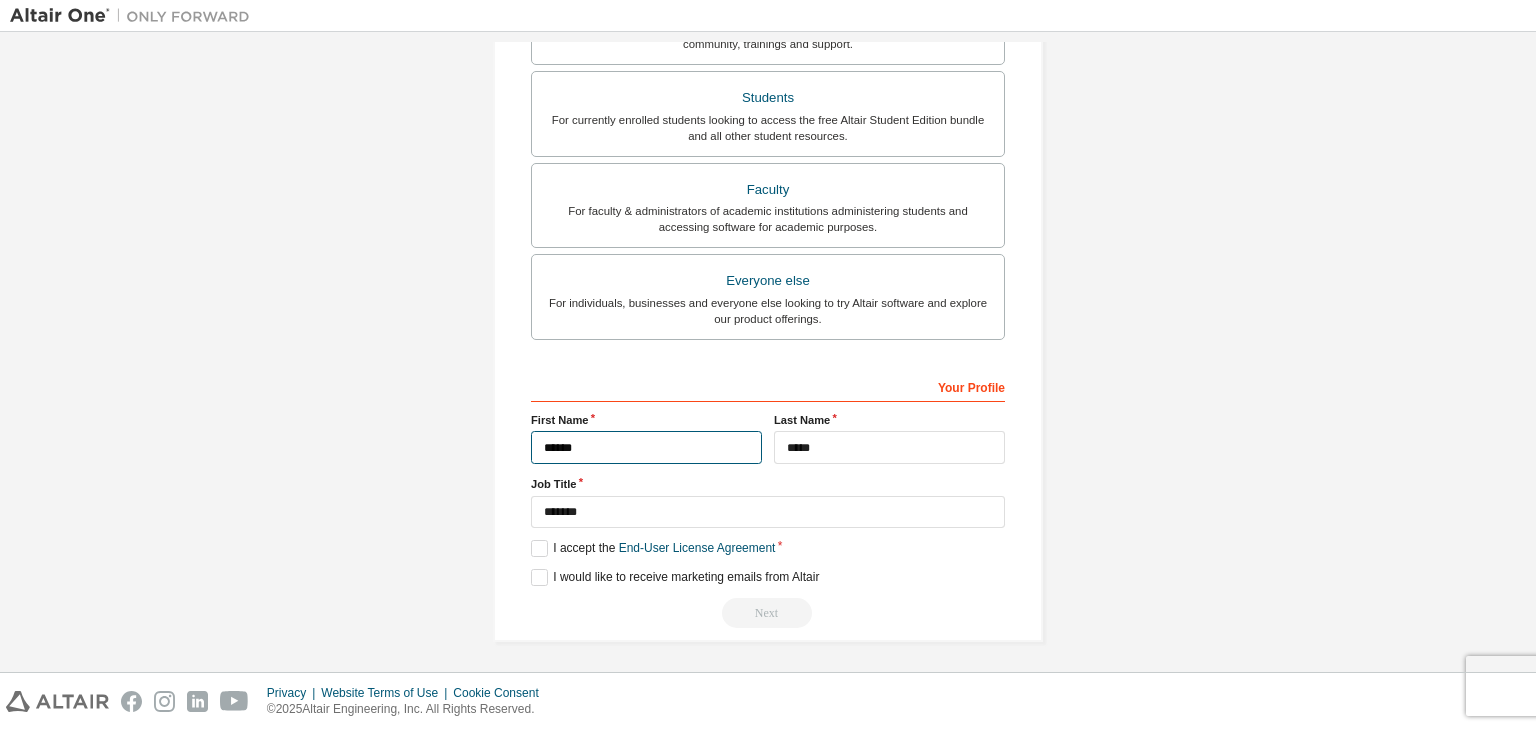 drag, startPoint x: 658, startPoint y: 446, endPoint x: 428, endPoint y: 448, distance: 230.0087 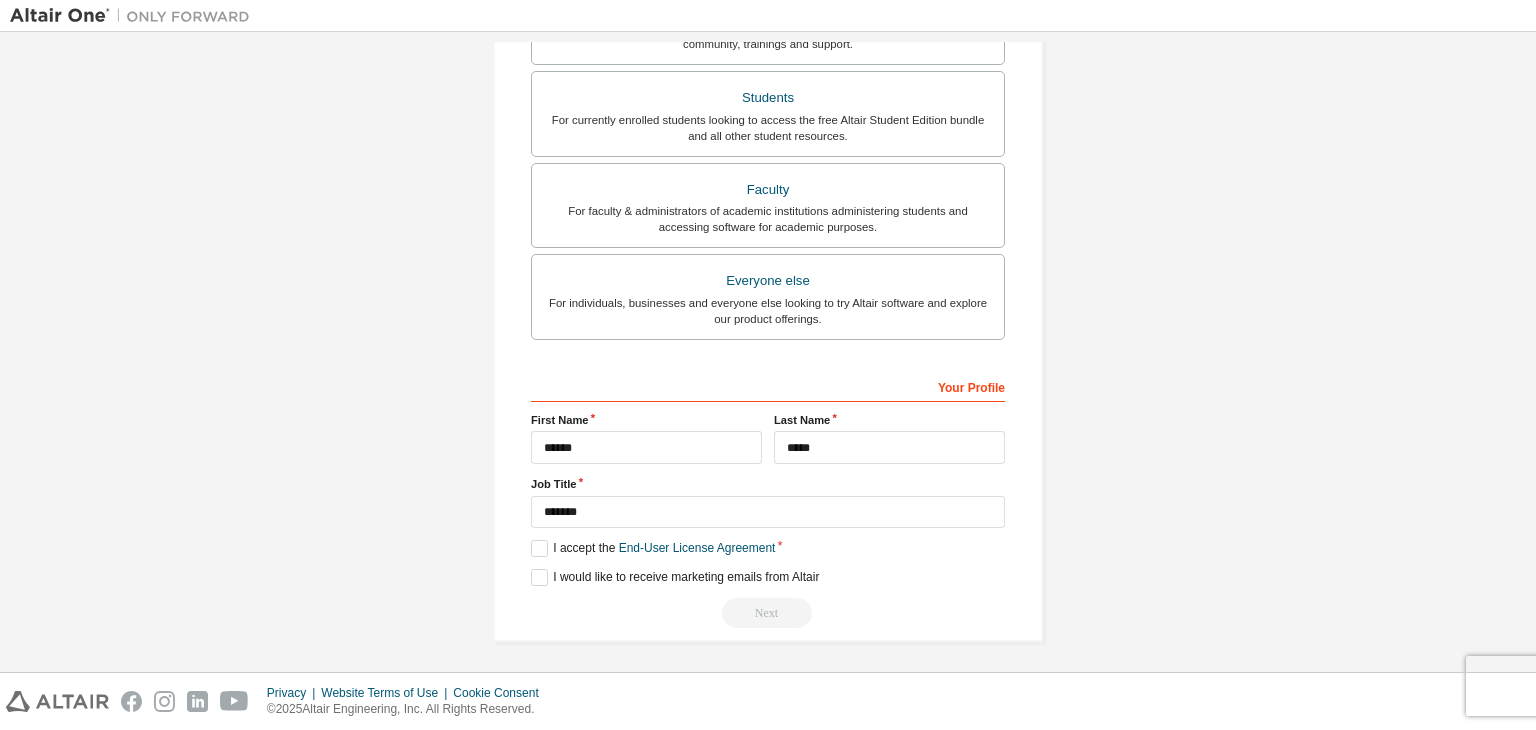 click on "**********" at bounding box center (768, 136) 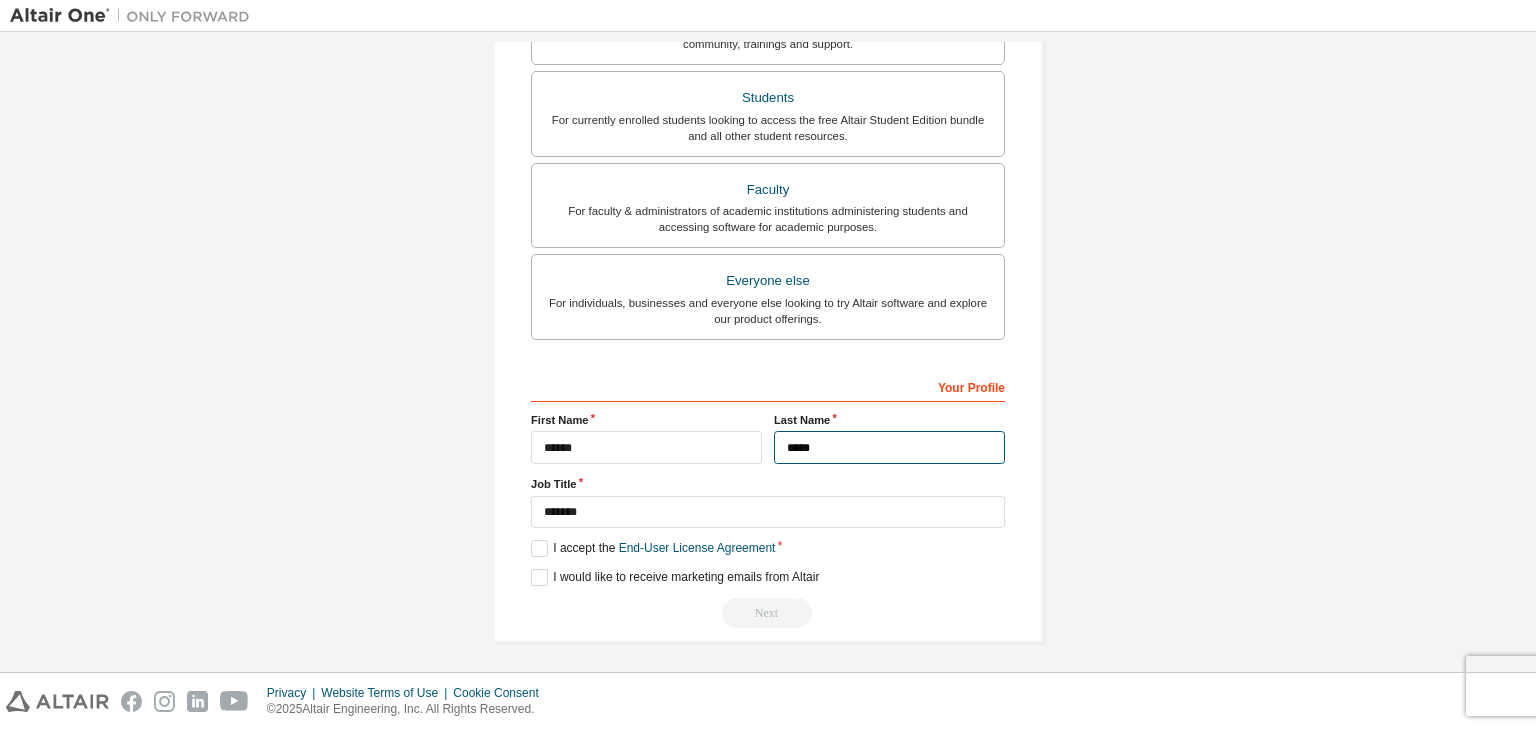 drag, startPoint x: 925, startPoint y: 448, endPoint x: 628, endPoint y: 429, distance: 297.60712 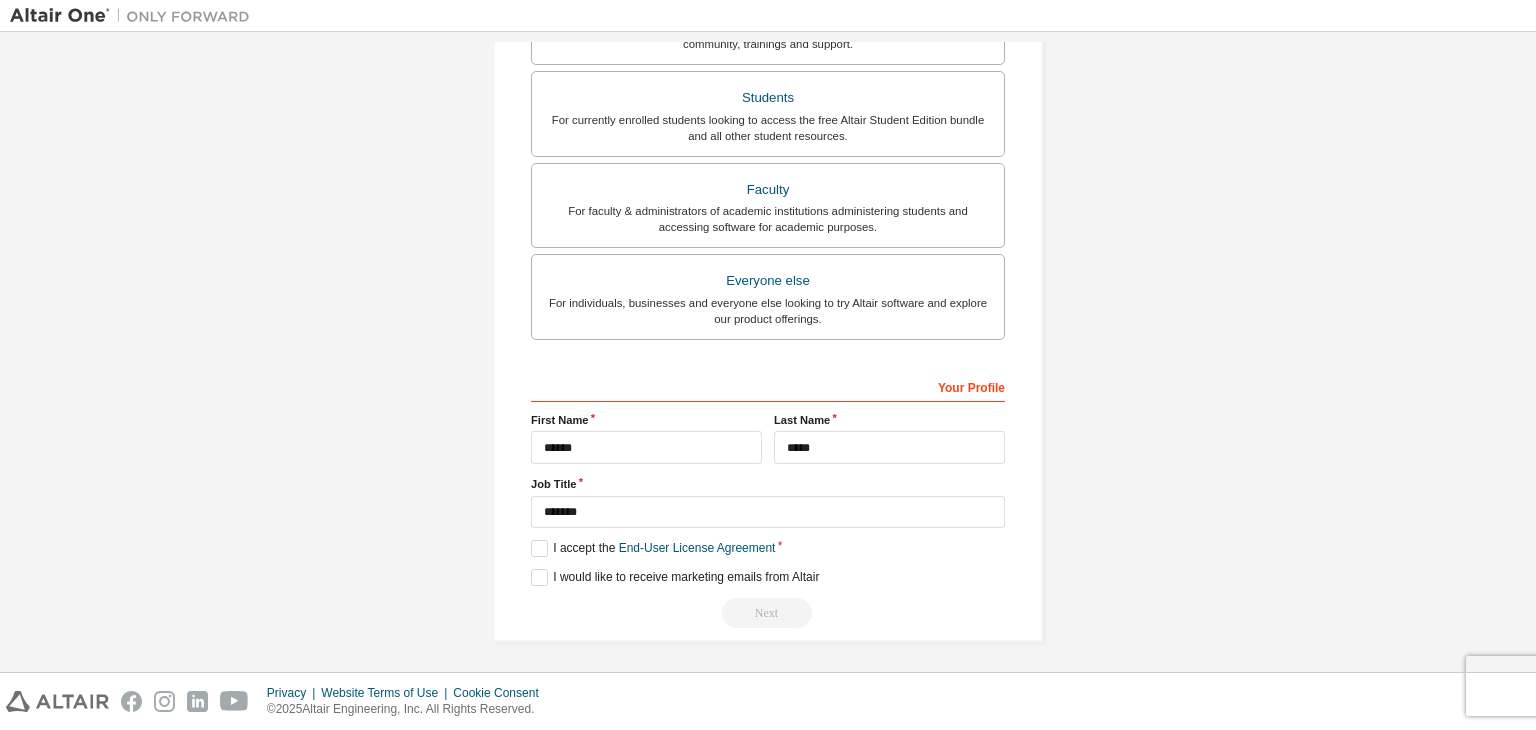 click on "**********" at bounding box center (768, 136) 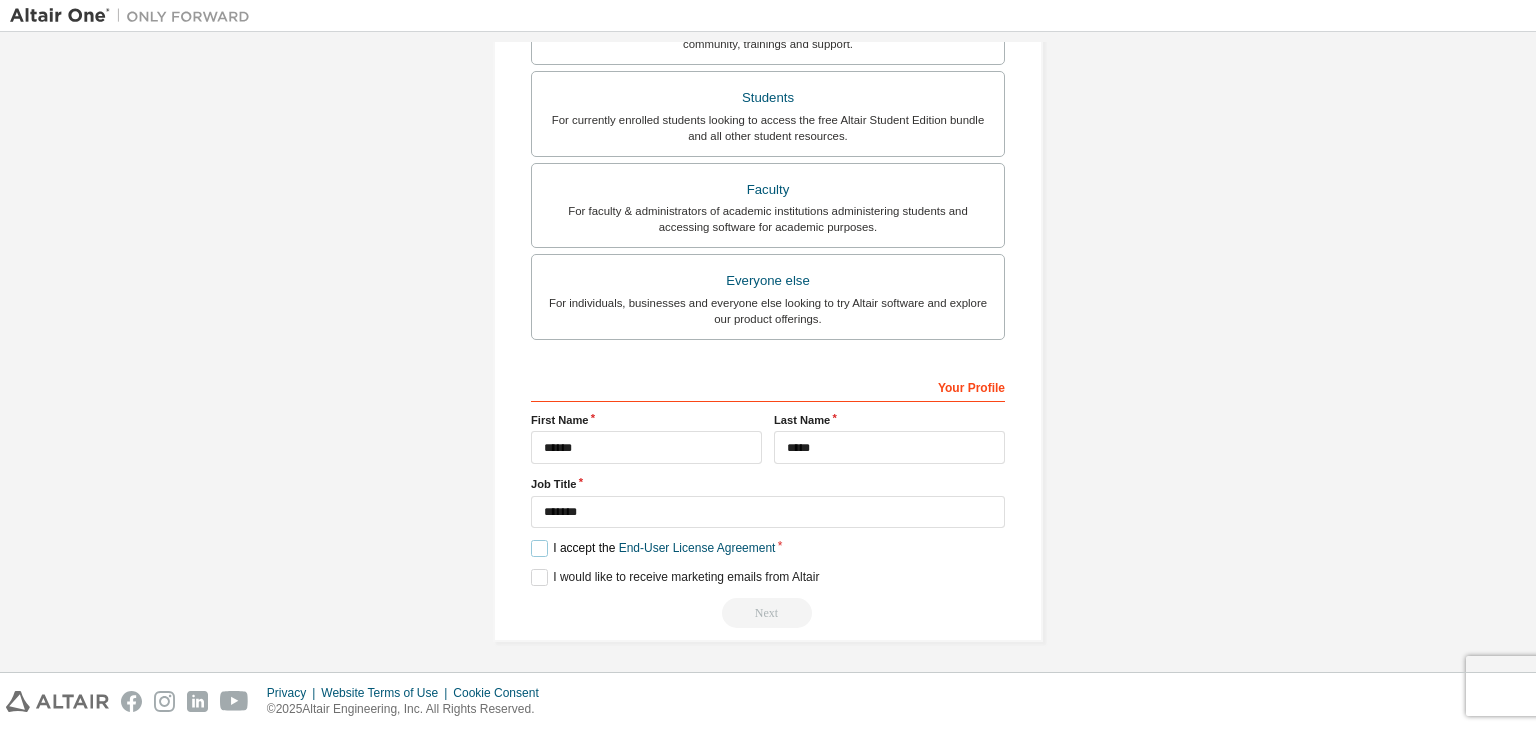 click on "I accept the    End-User License Agreement" at bounding box center [653, 548] 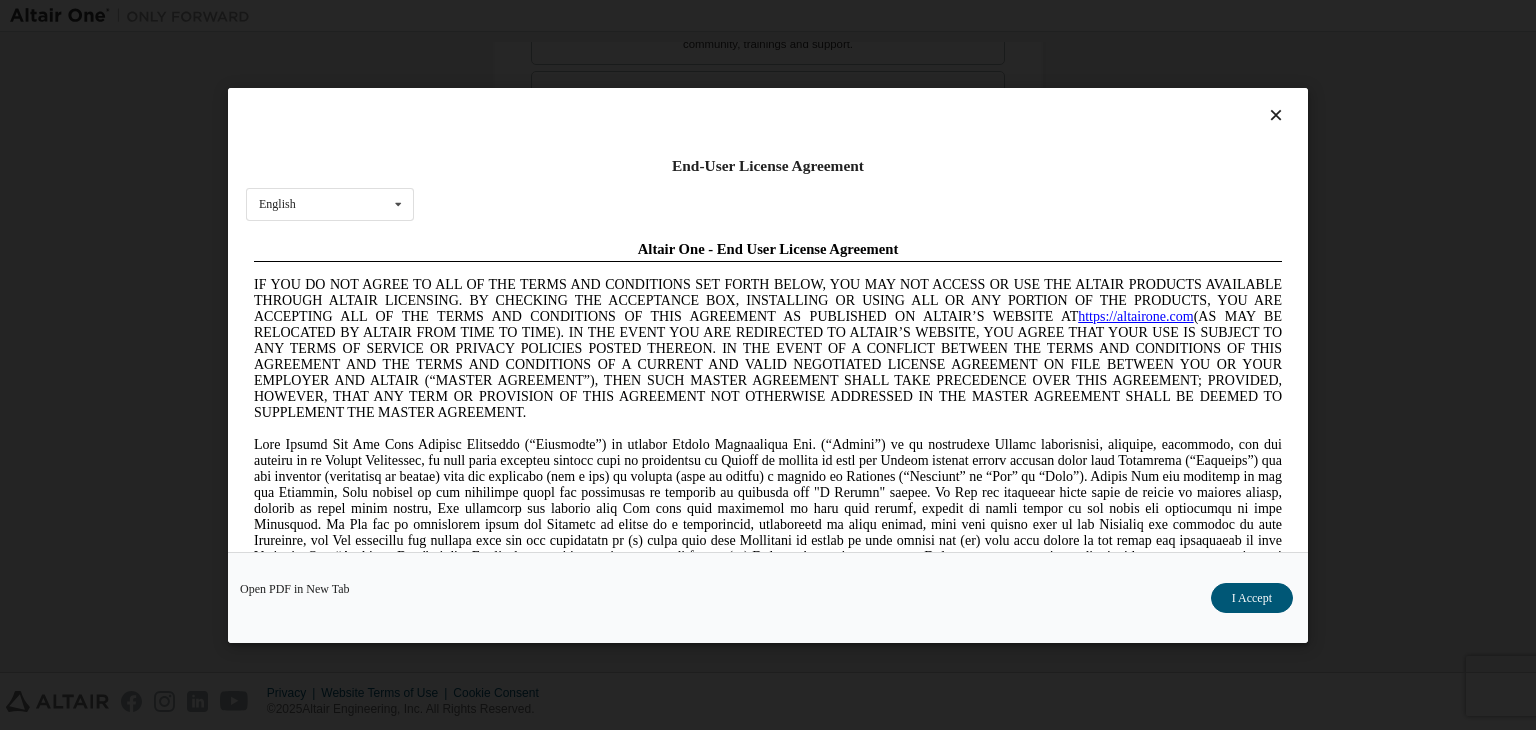 scroll, scrollTop: 0, scrollLeft: 0, axis: both 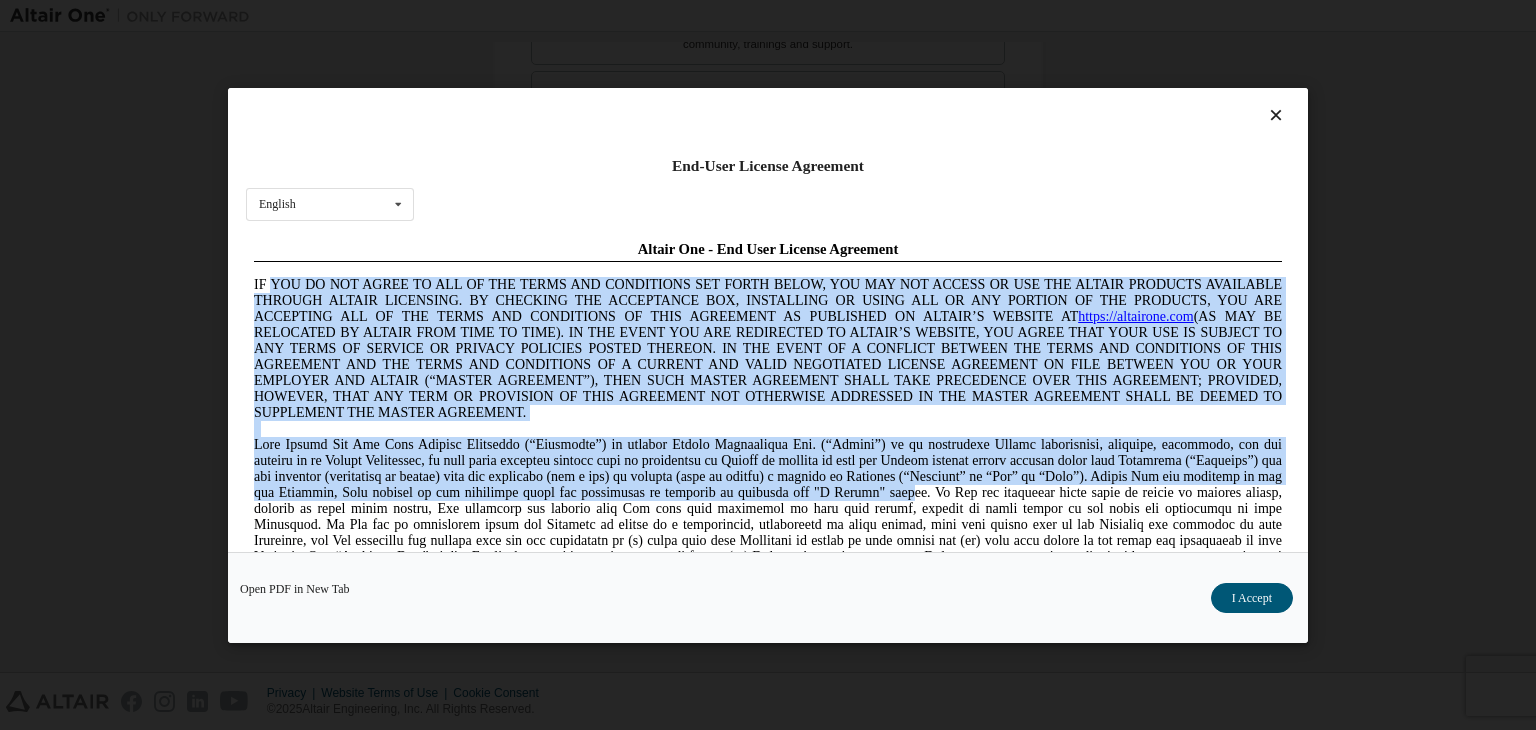 drag, startPoint x: 246, startPoint y: 276, endPoint x: 824, endPoint y: 496, distance: 618.4529 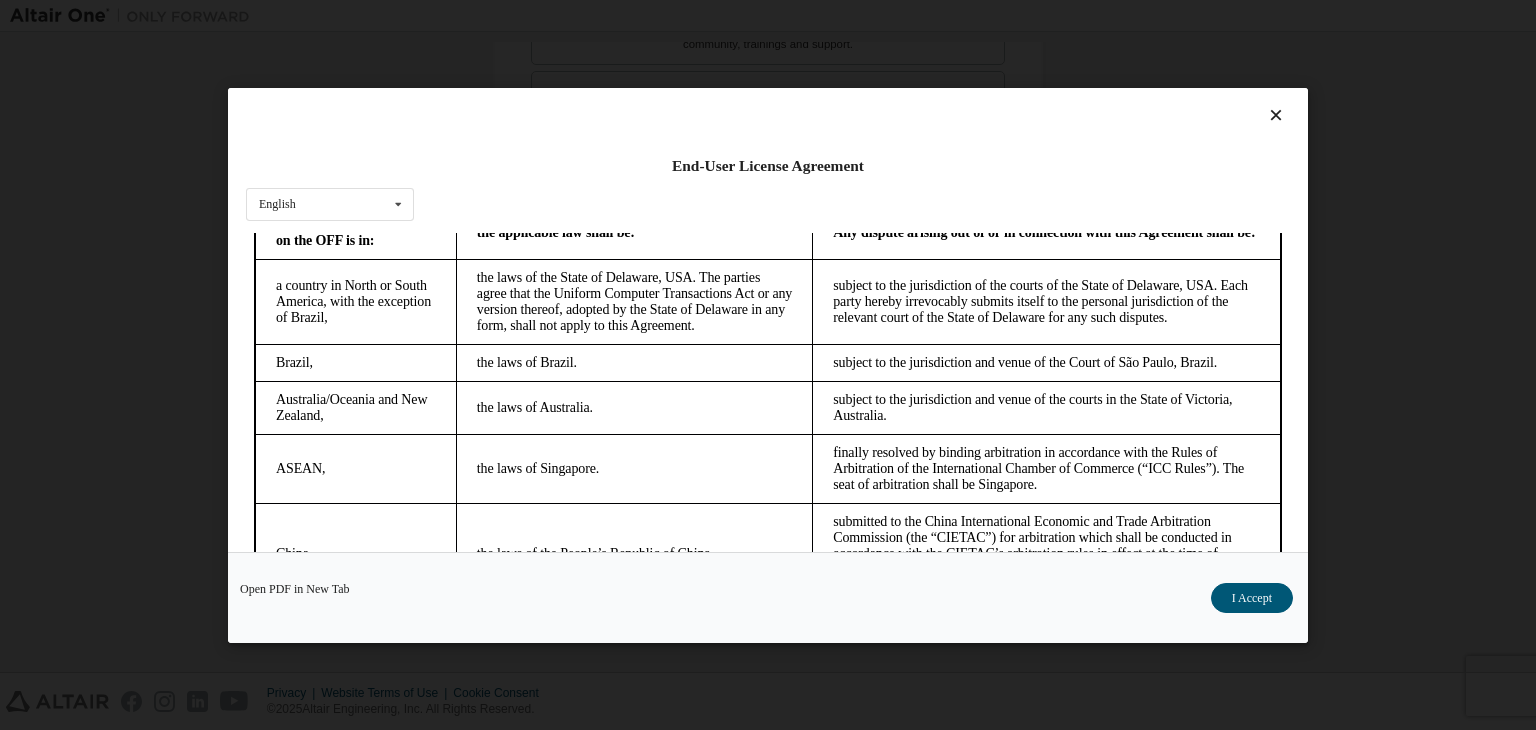 scroll, scrollTop: 5124, scrollLeft: 0, axis: vertical 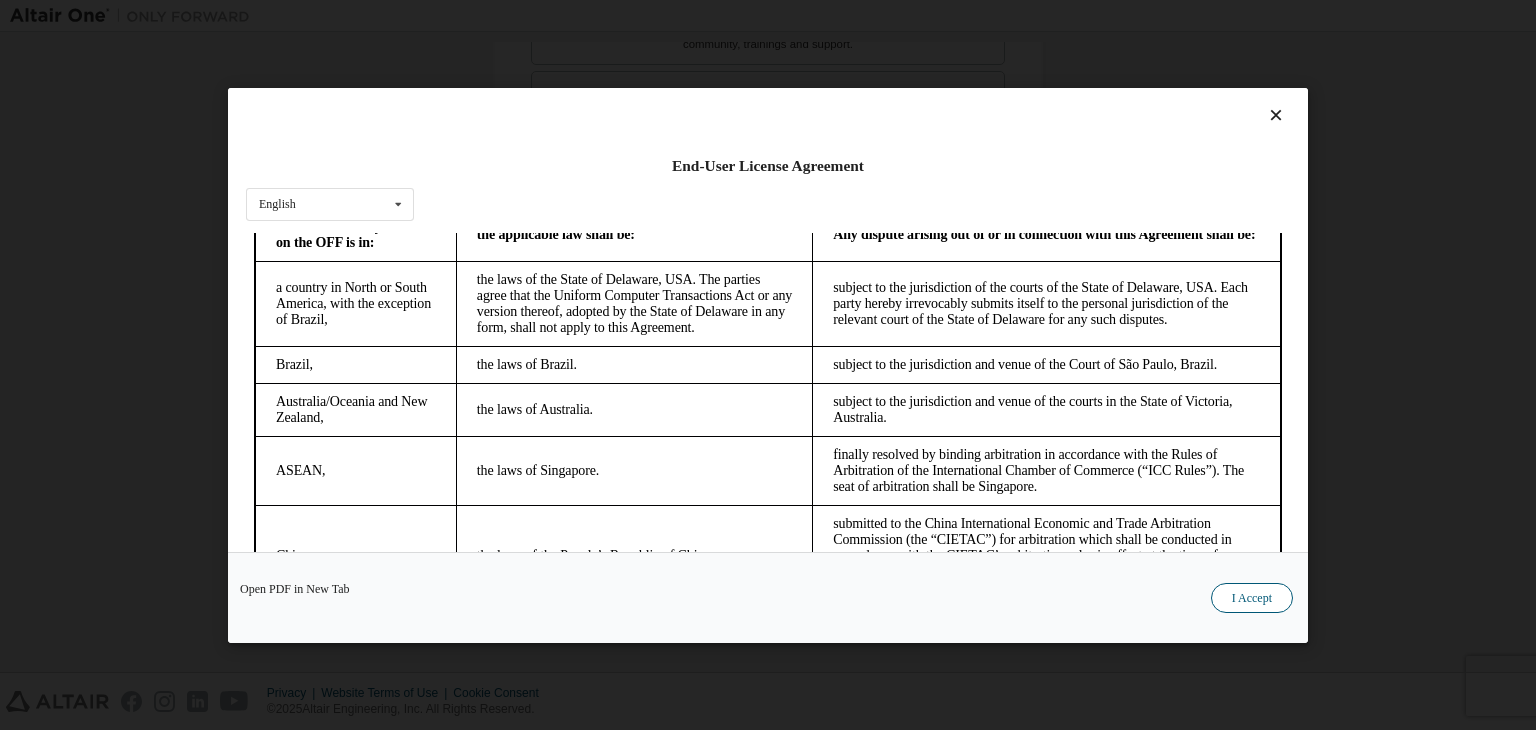 click on "I Accept" at bounding box center (1252, 598) 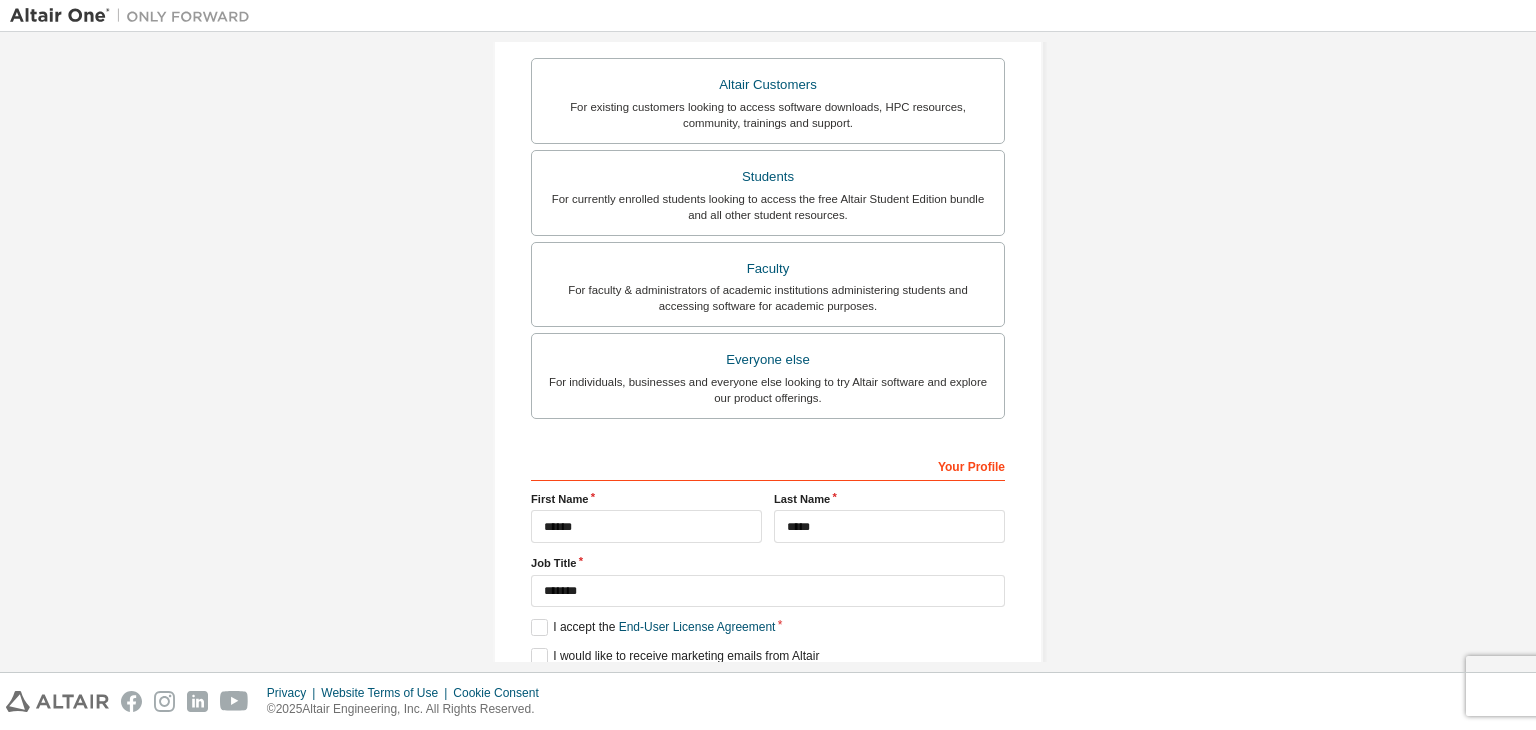 scroll, scrollTop: 435, scrollLeft: 0, axis: vertical 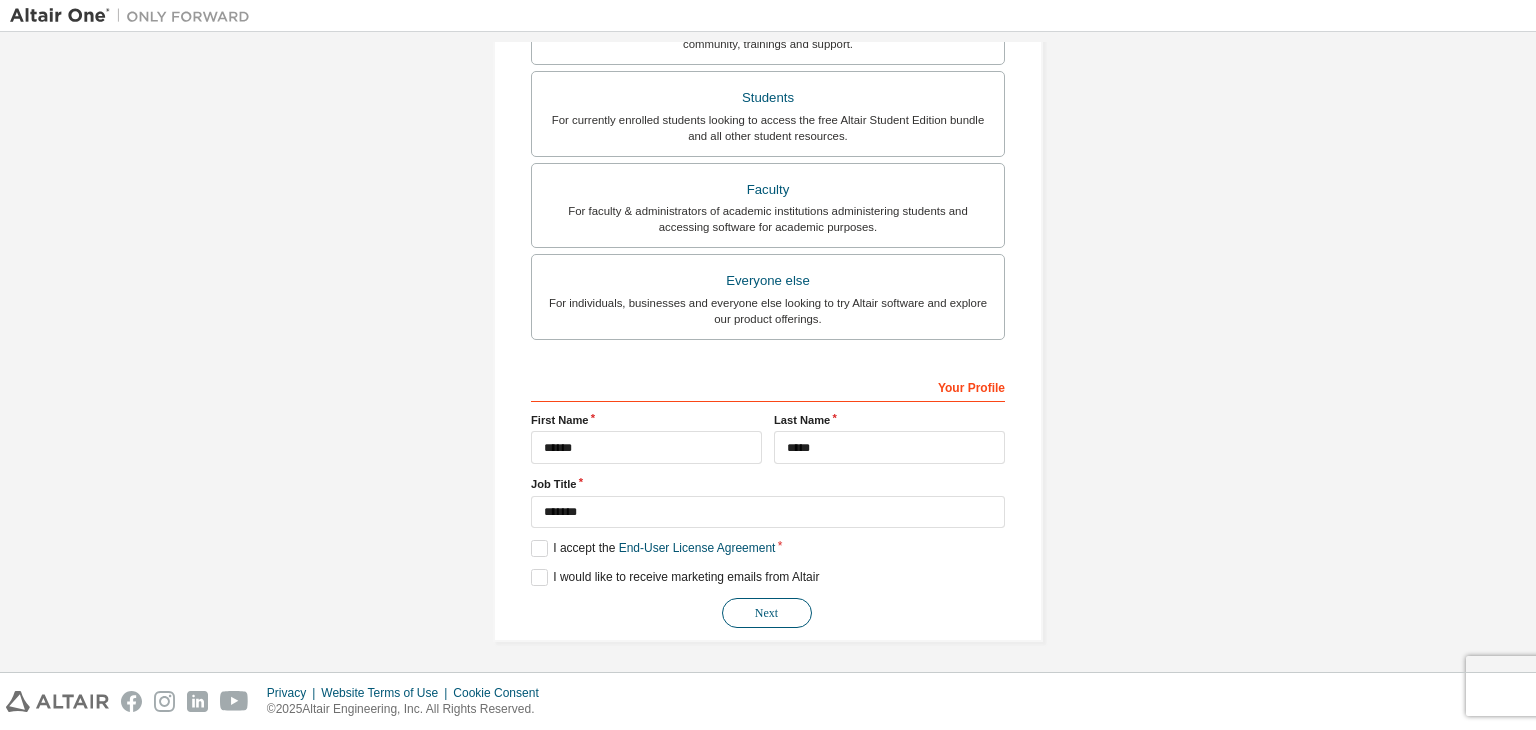 click on "Next" at bounding box center [767, 613] 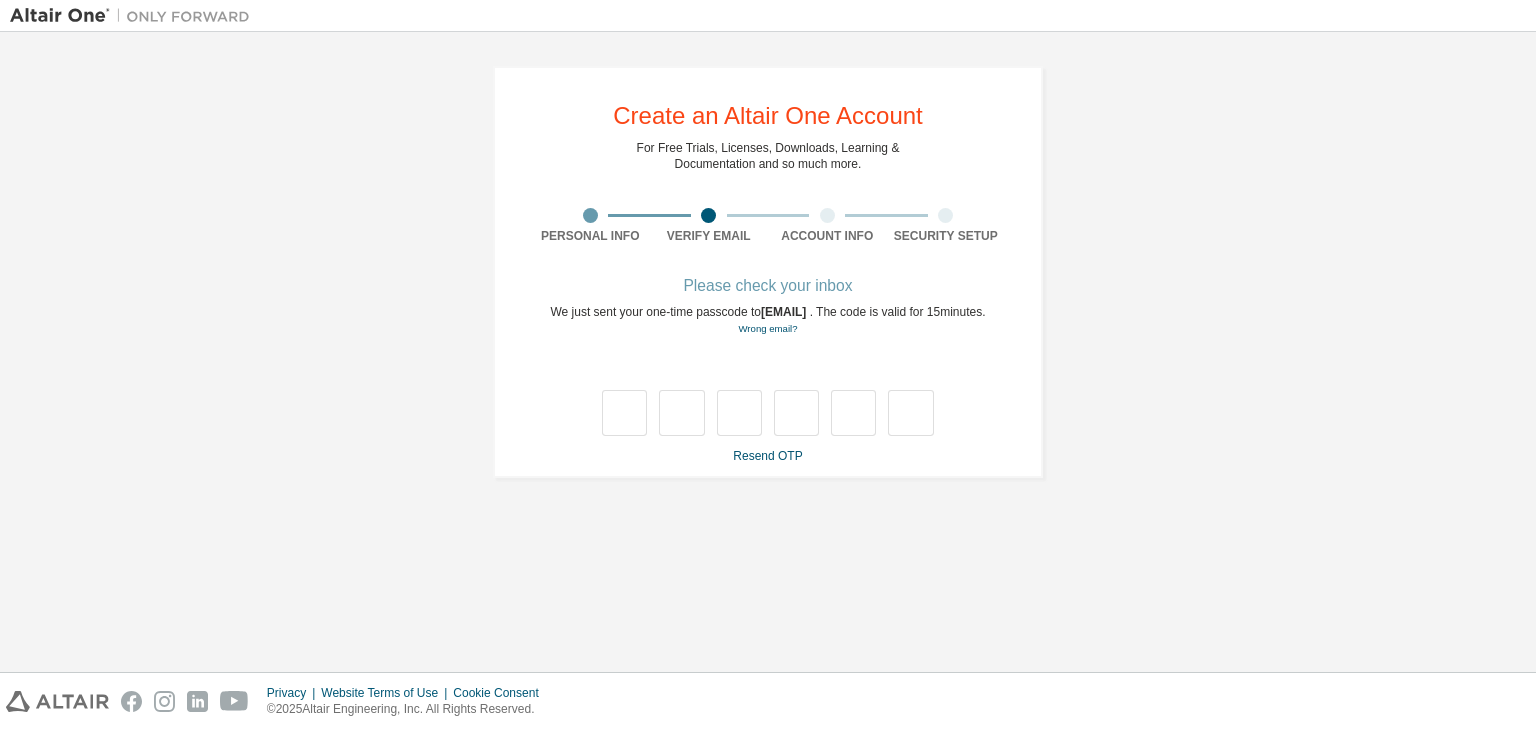 scroll, scrollTop: 0, scrollLeft: 0, axis: both 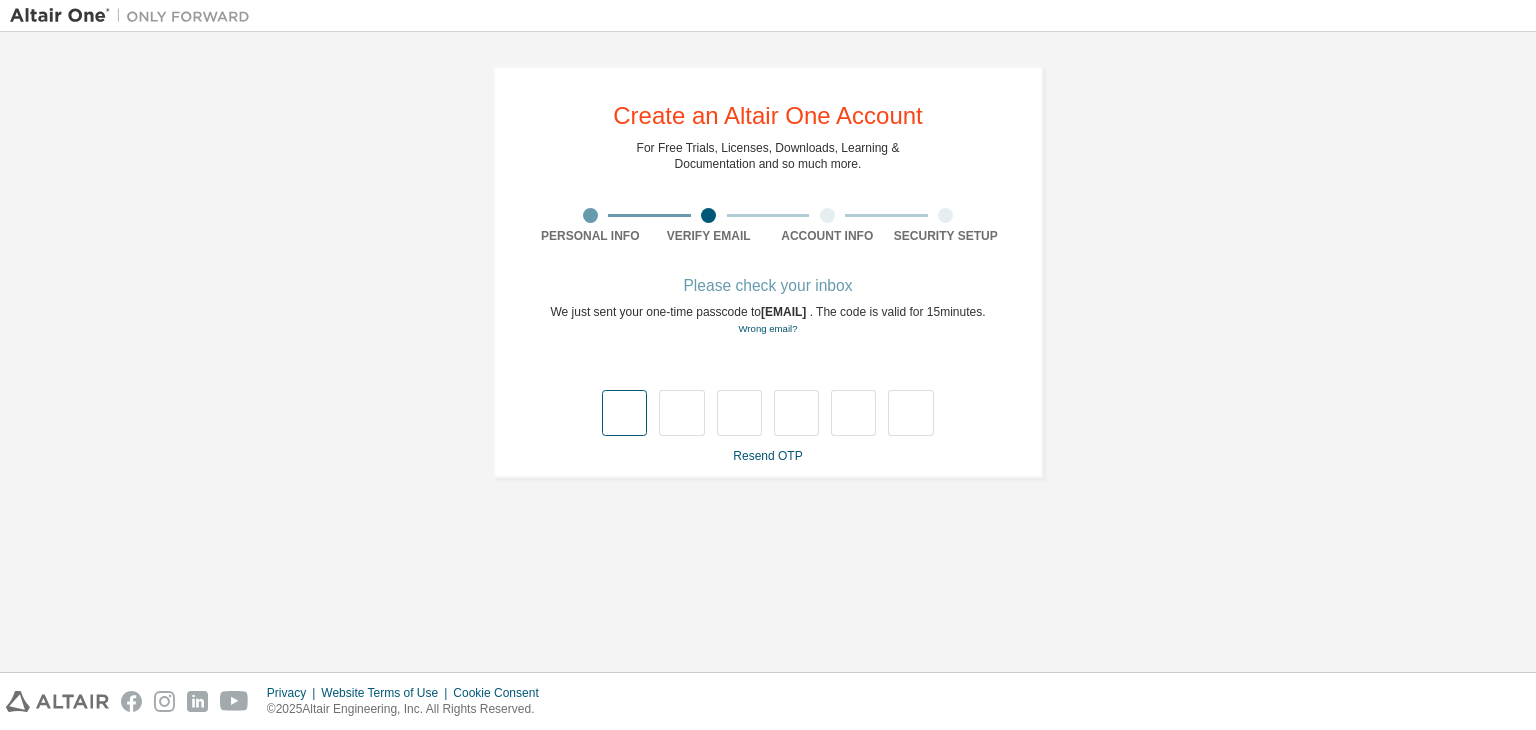 type on "*" 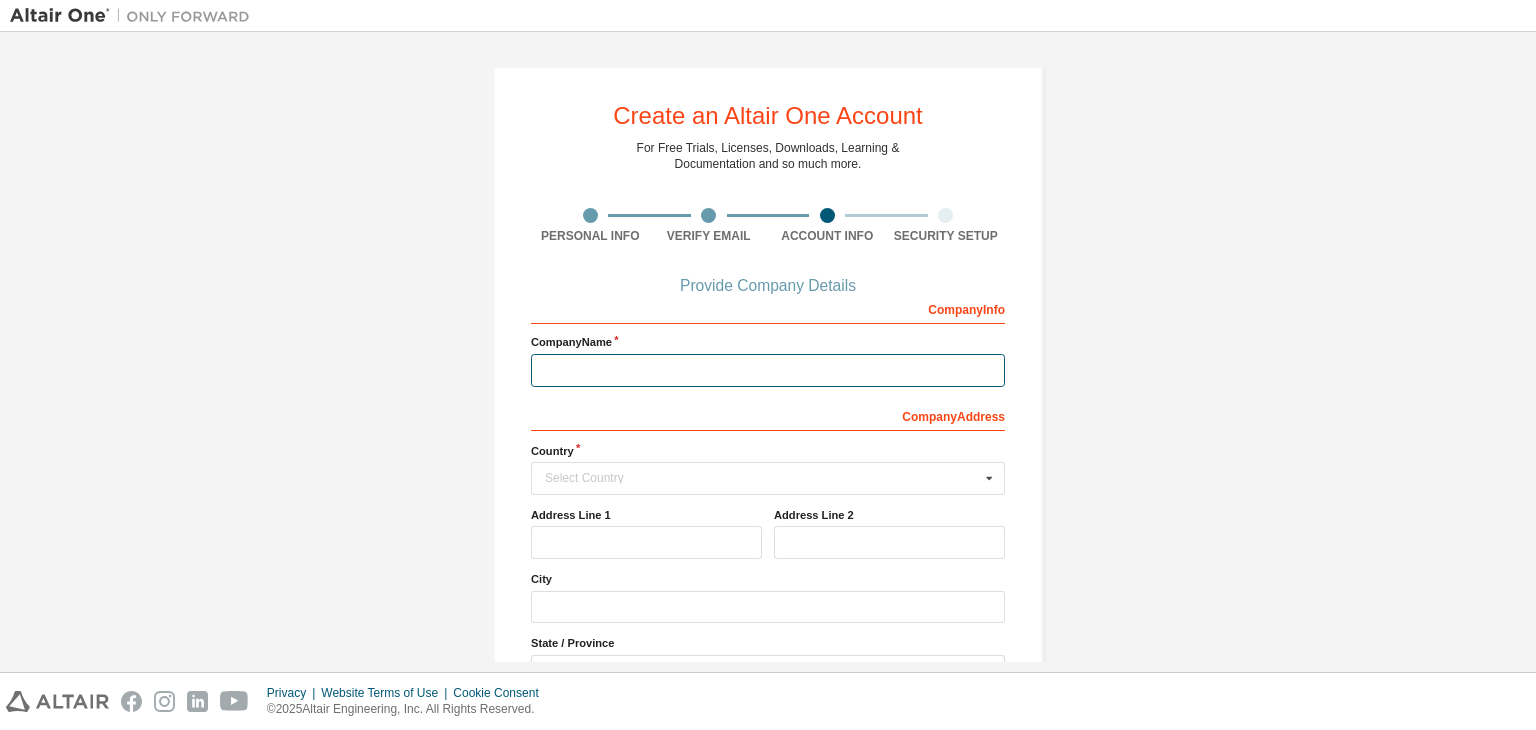 click at bounding box center [768, 370] 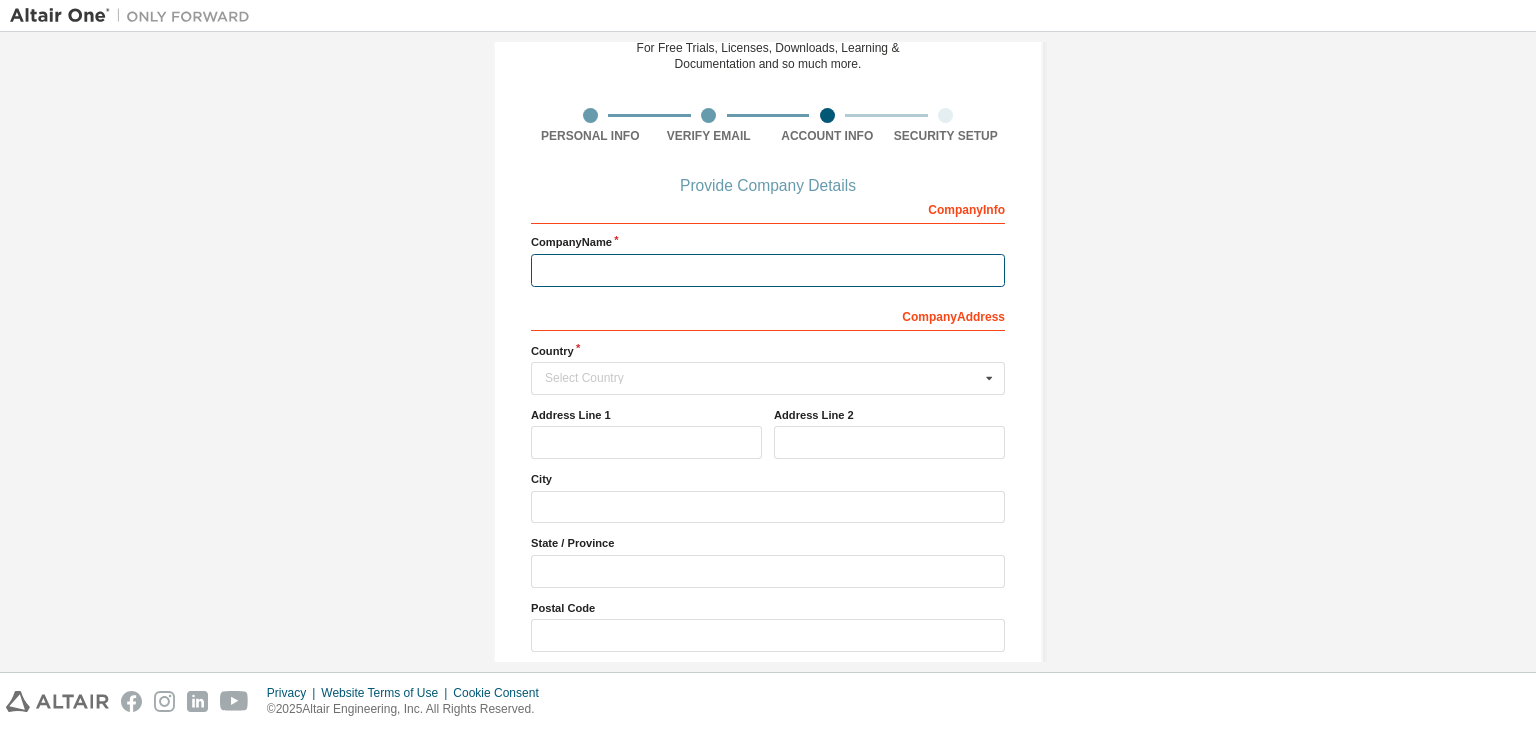 scroll, scrollTop: 99, scrollLeft: 0, axis: vertical 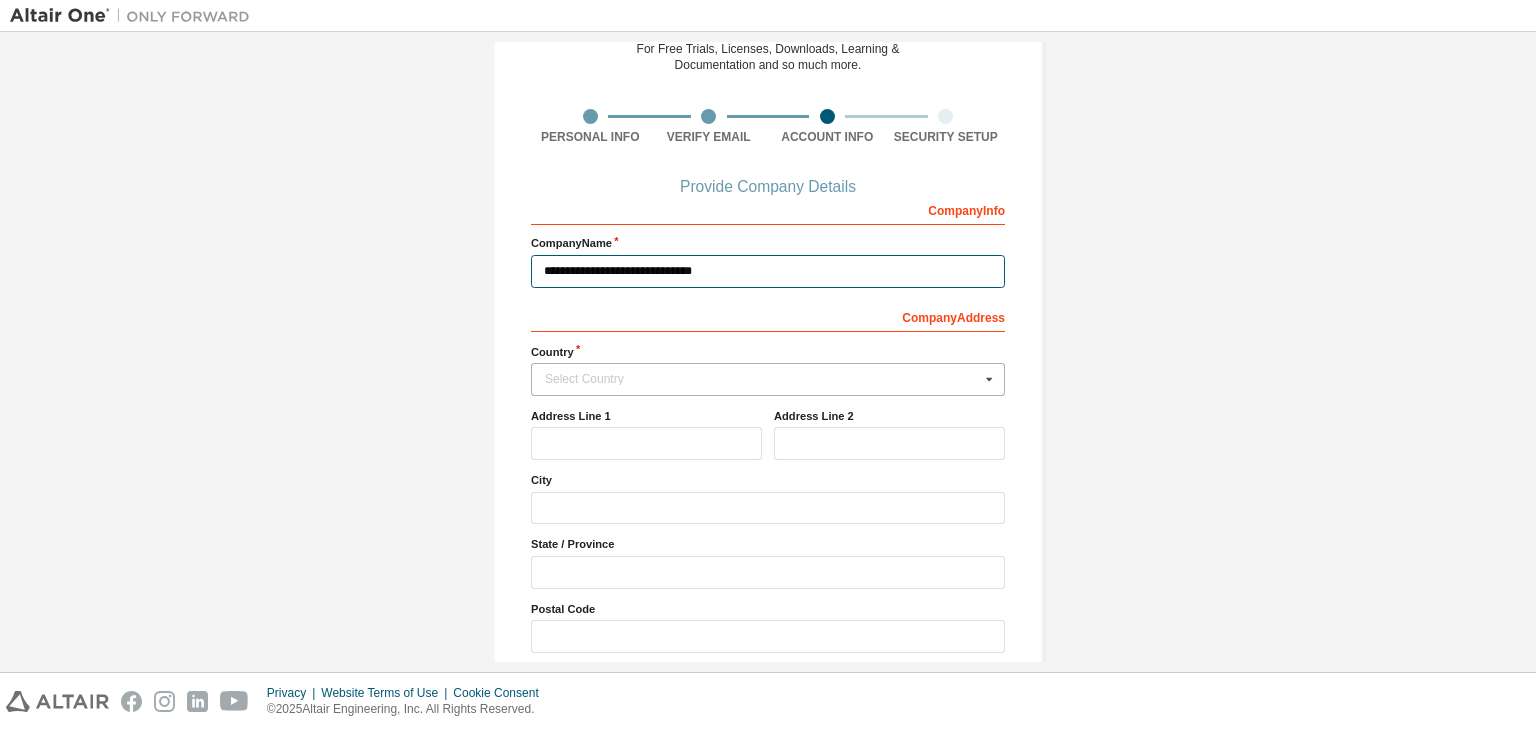 type on "**********" 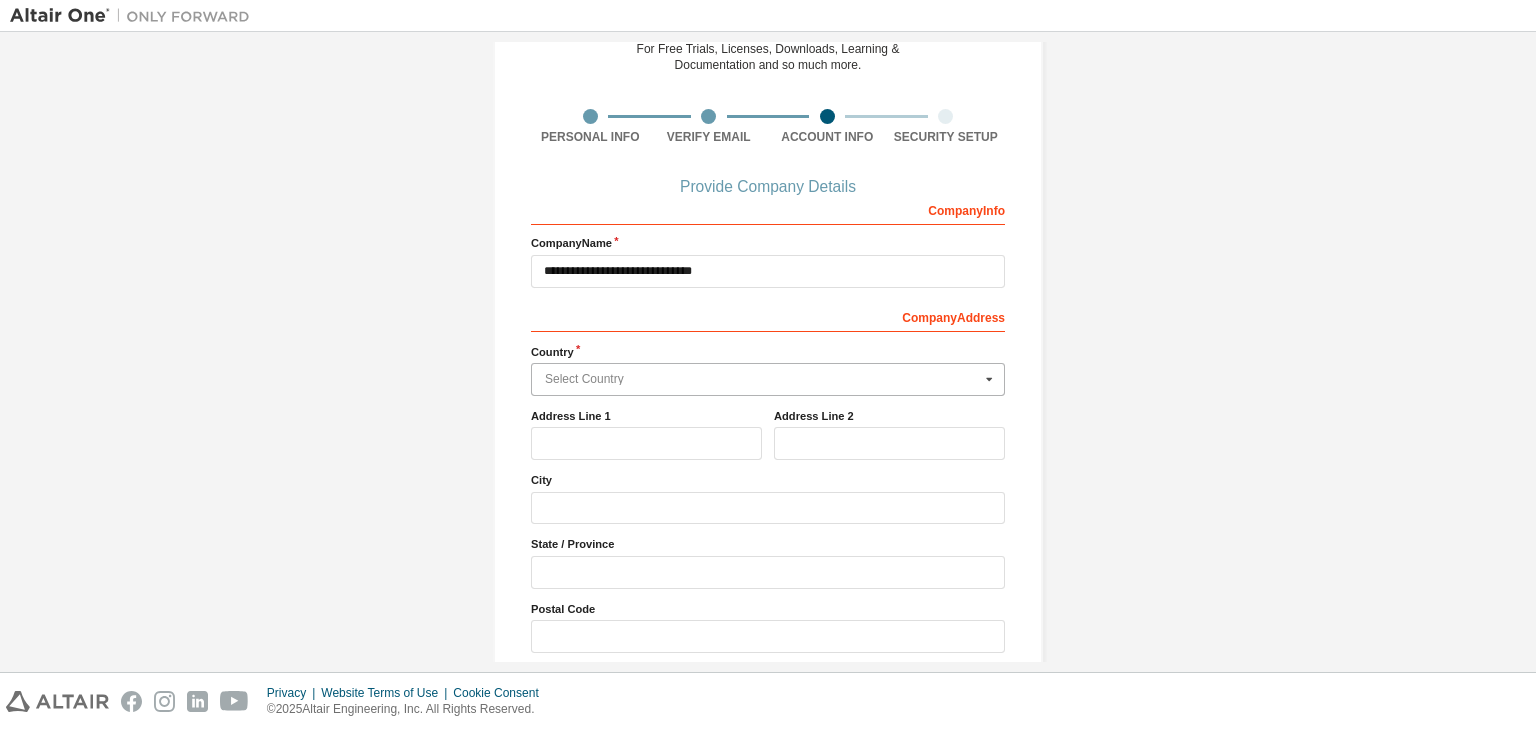 click at bounding box center (769, 379) 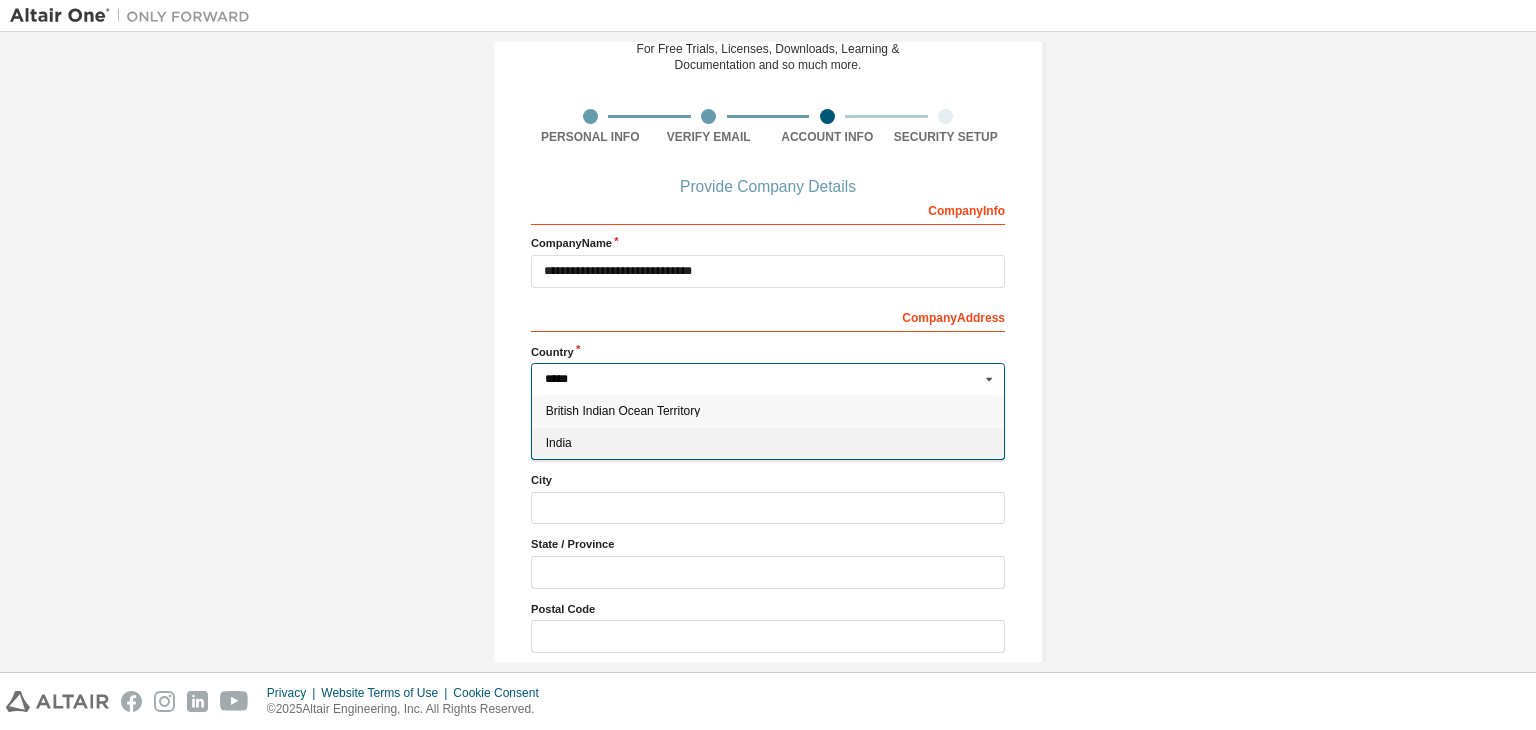 type on "*****" 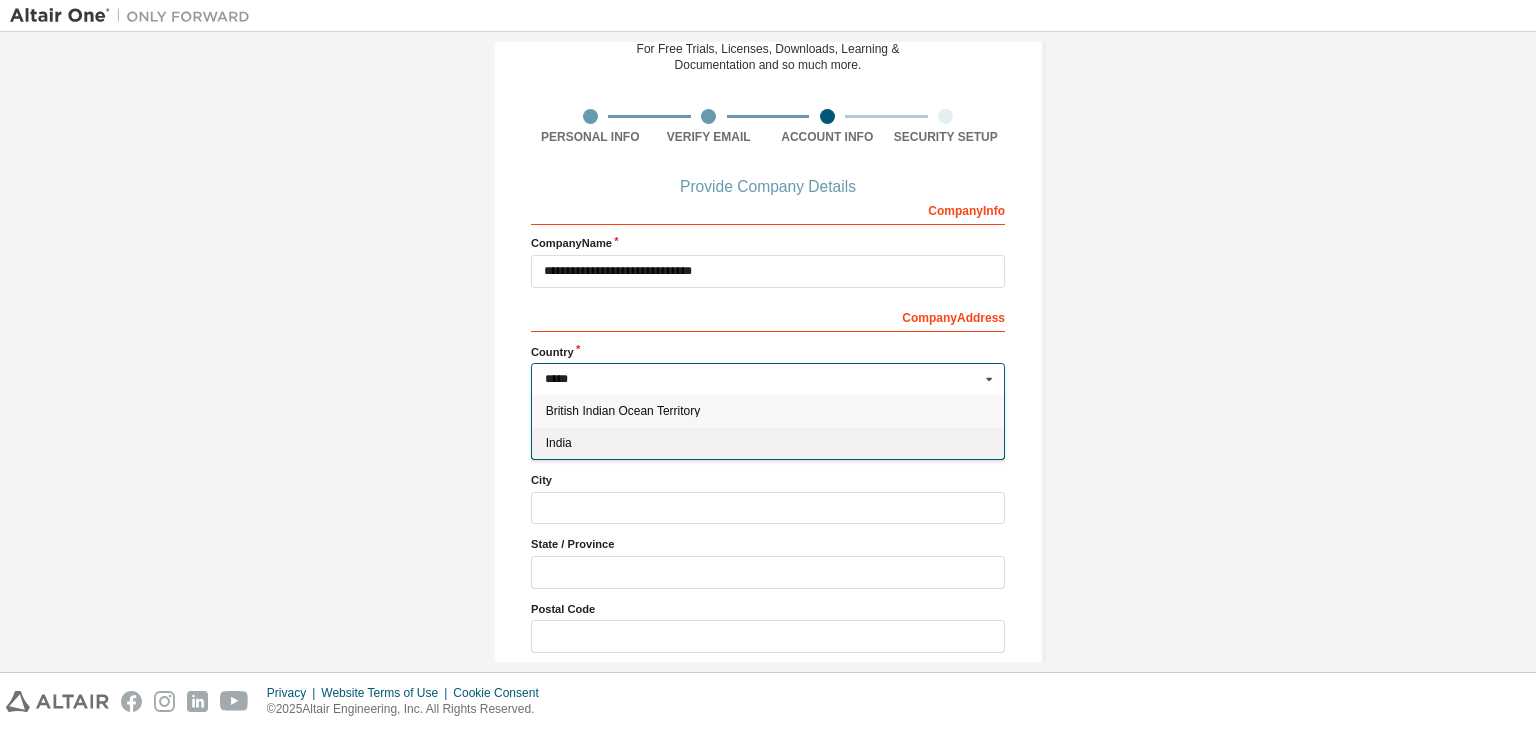 click on "India" at bounding box center [768, 443] 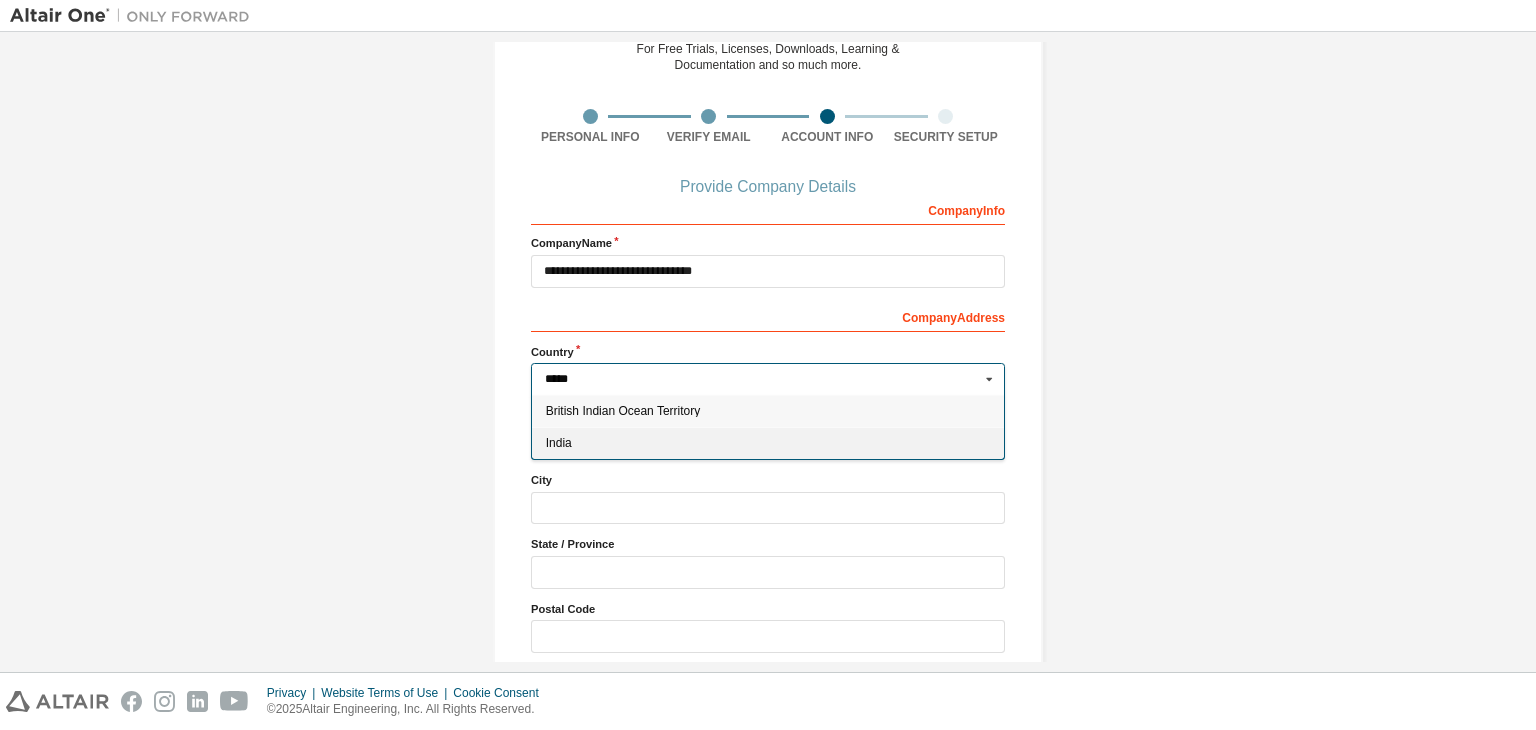 type on "***" 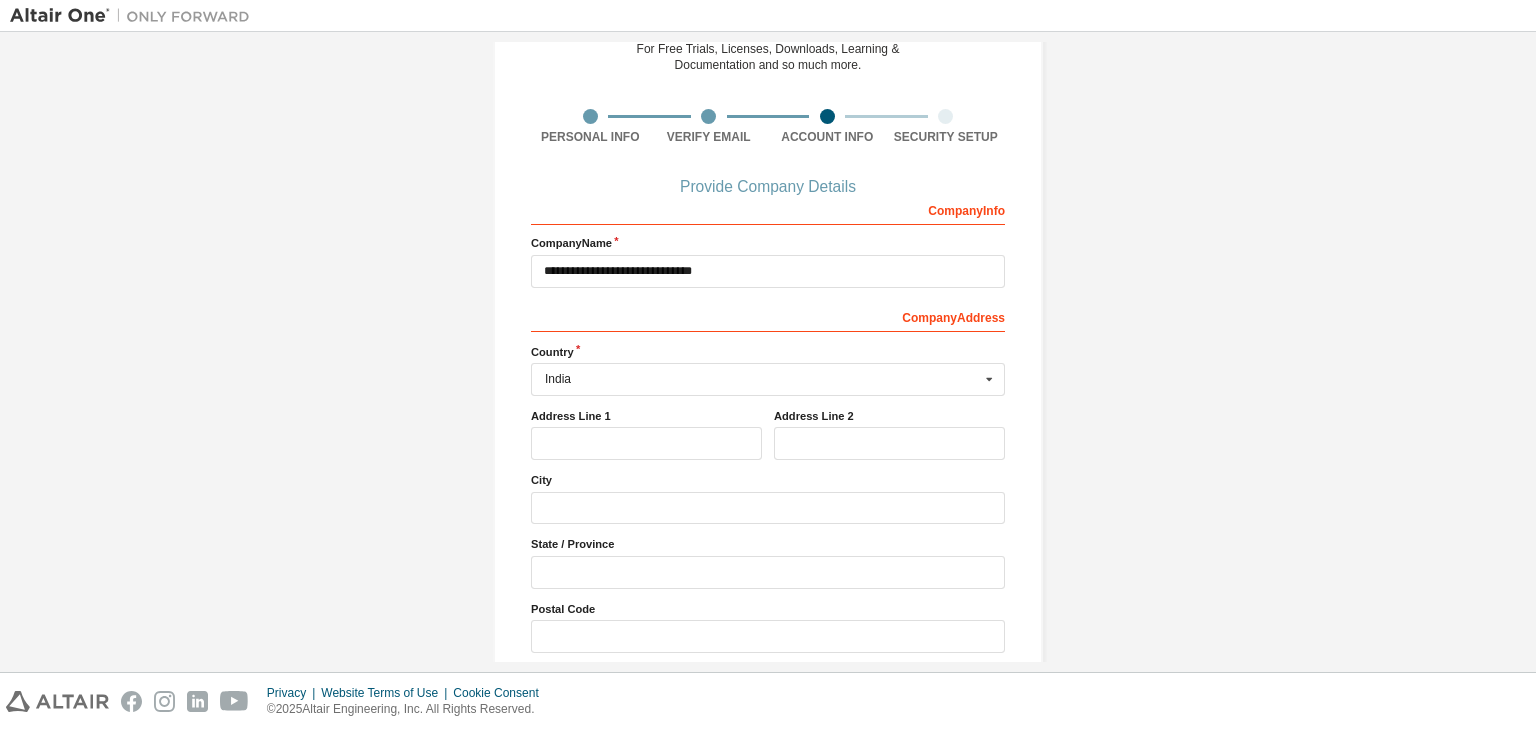 scroll, scrollTop: 180, scrollLeft: 0, axis: vertical 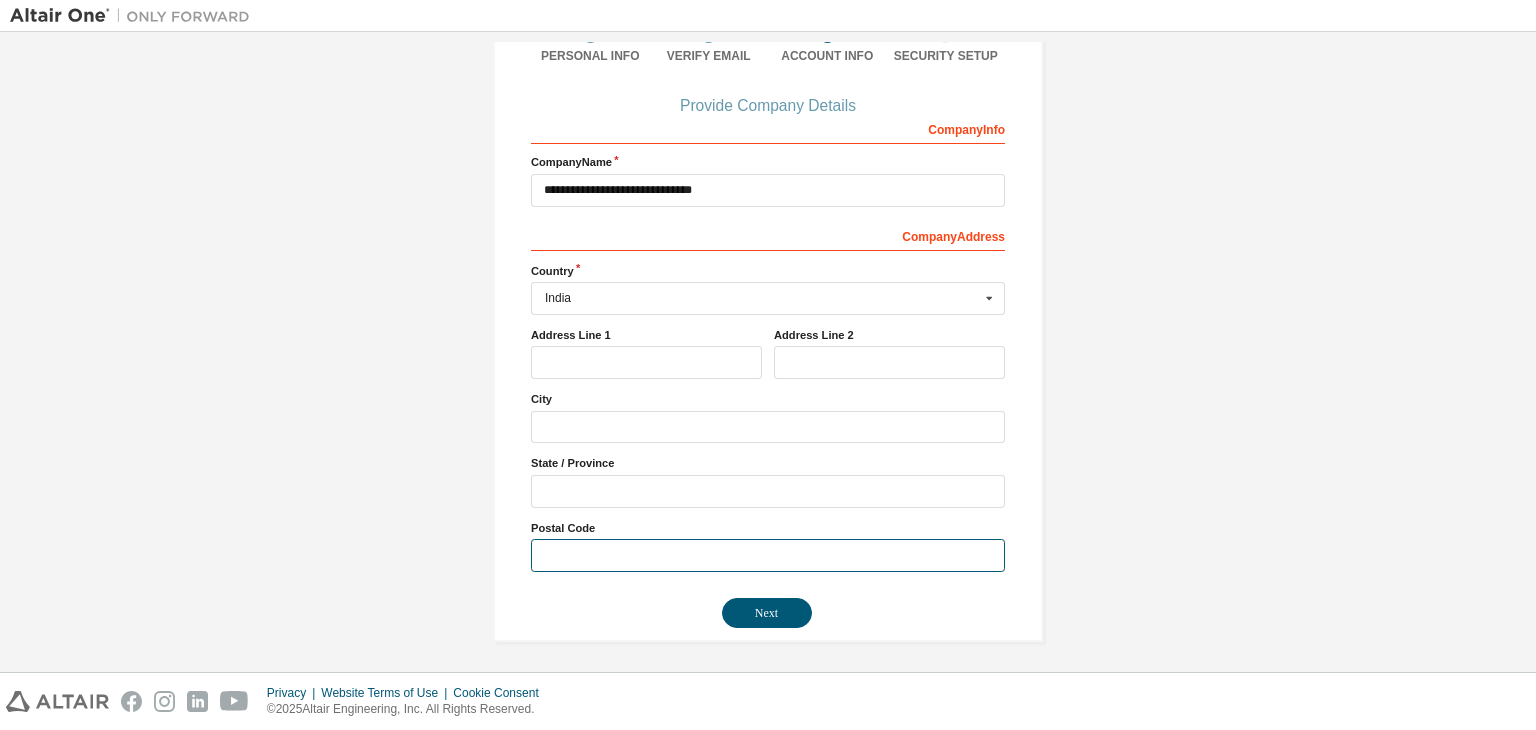 click at bounding box center [768, 555] 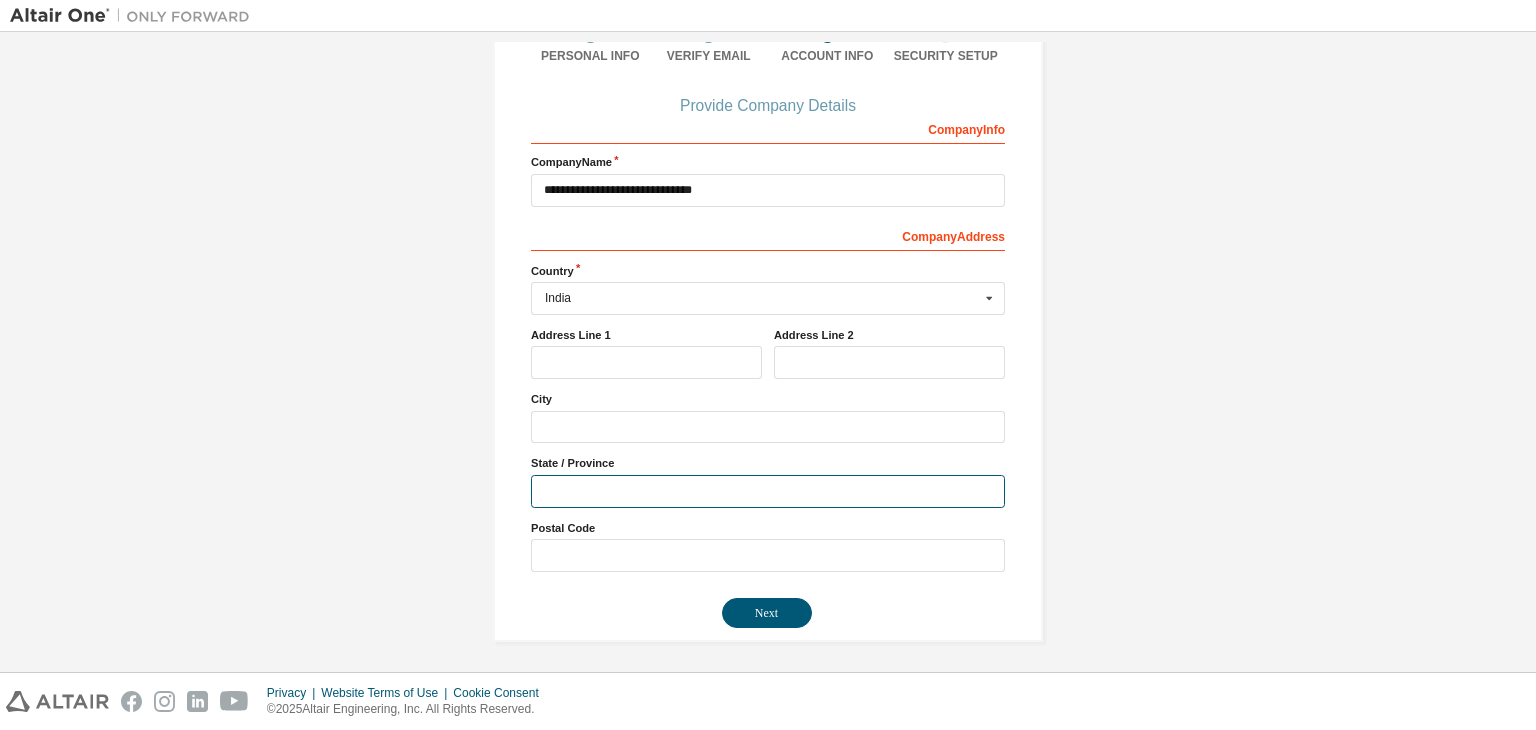 click at bounding box center [768, 491] 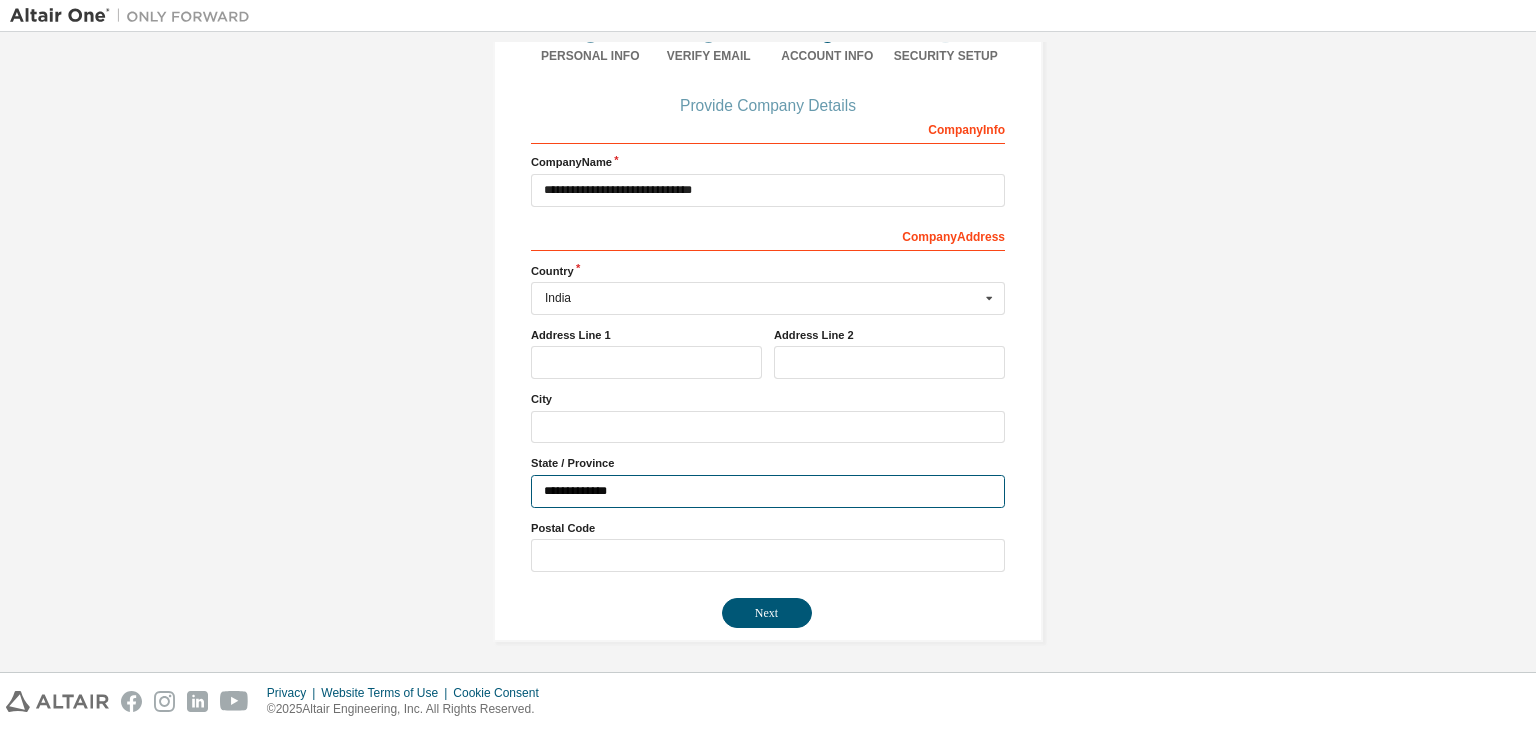 type on "**********" 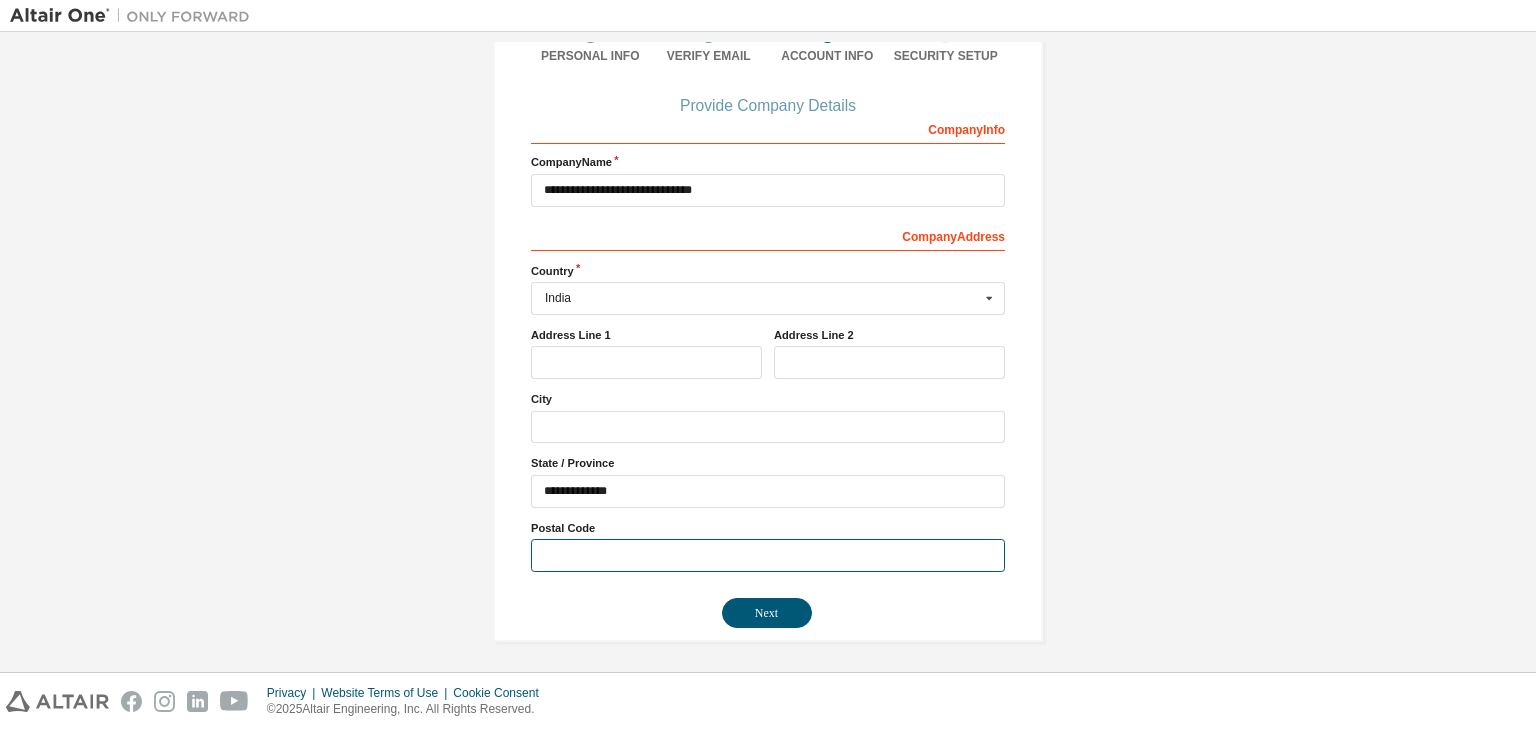 click at bounding box center [768, 555] 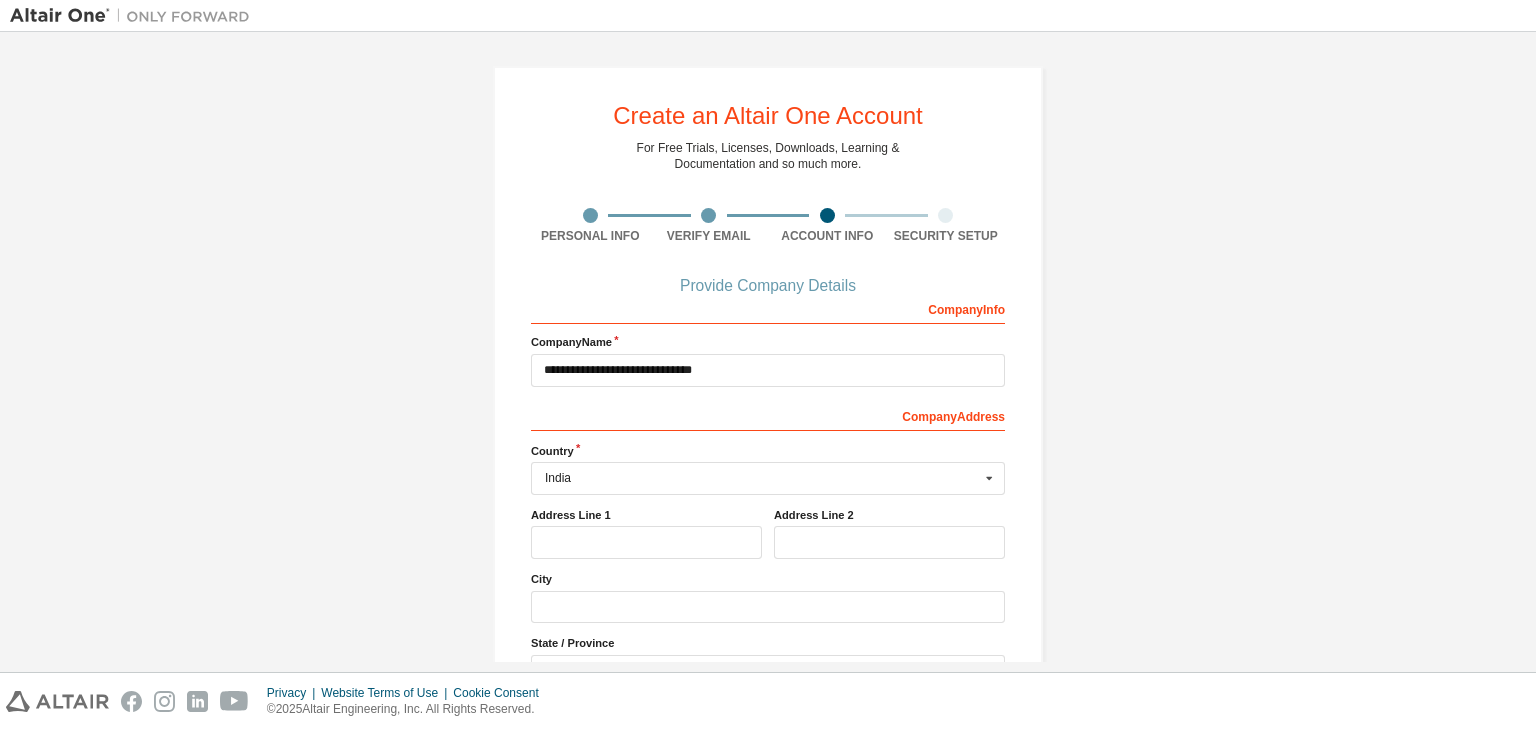 scroll, scrollTop: 180, scrollLeft: 0, axis: vertical 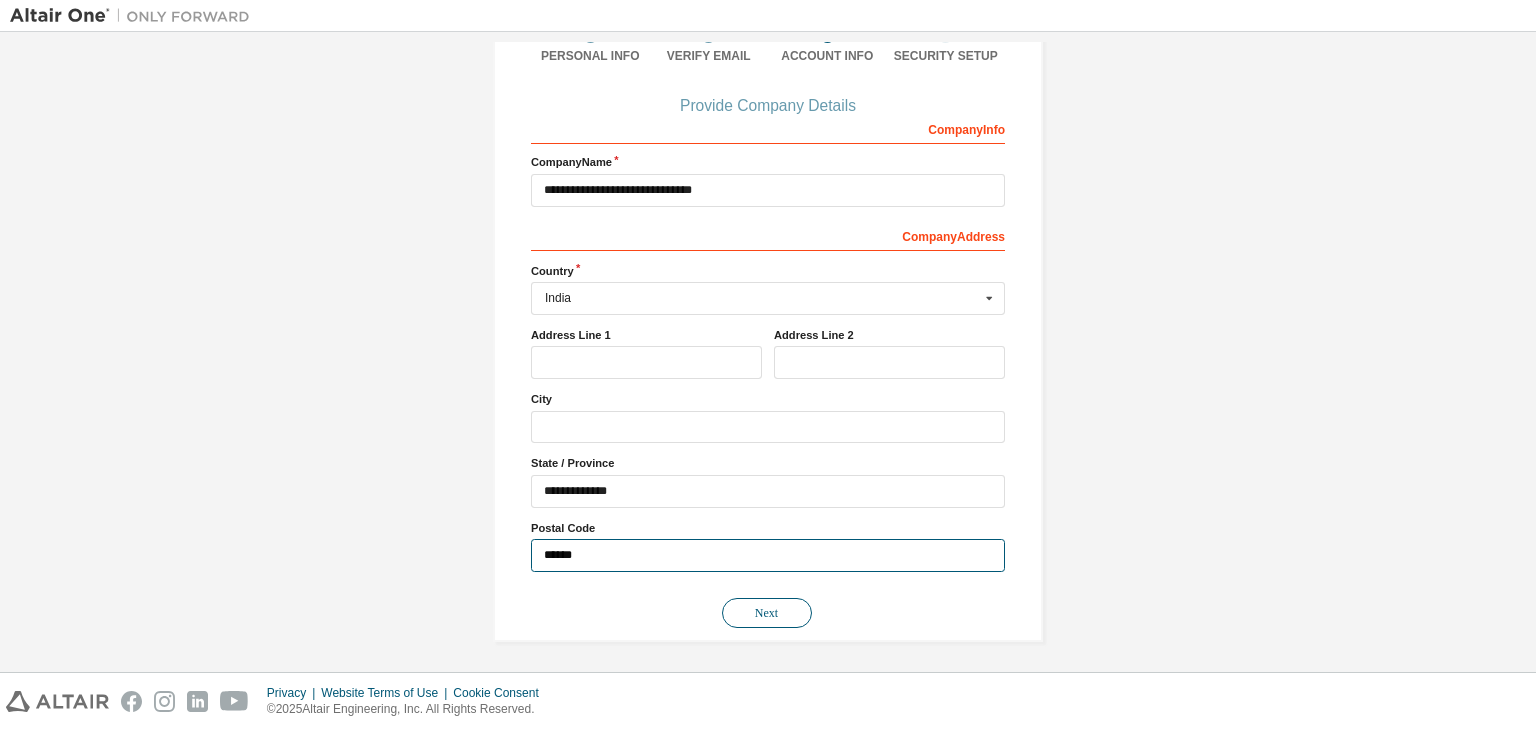 type on "******" 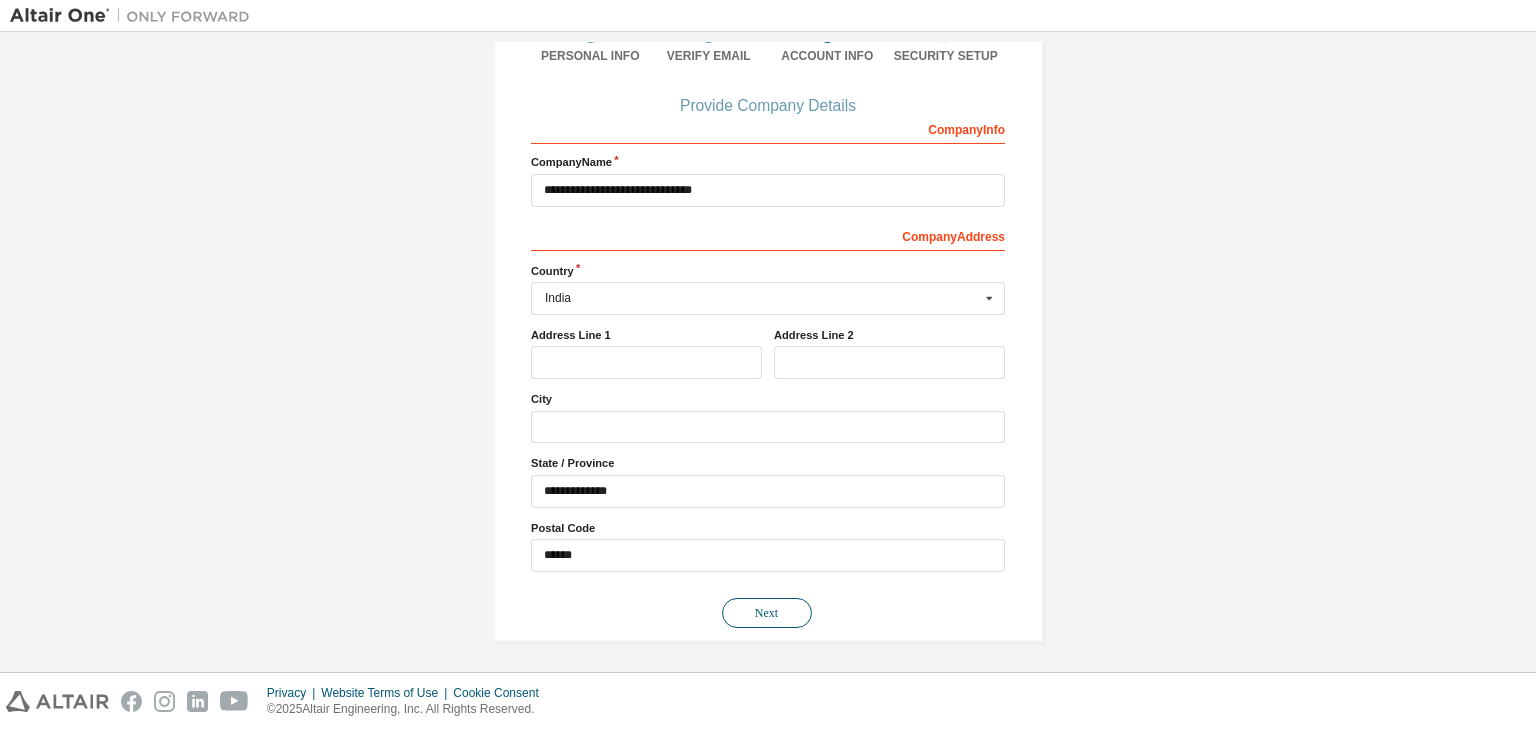 click on "Next" at bounding box center [767, 613] 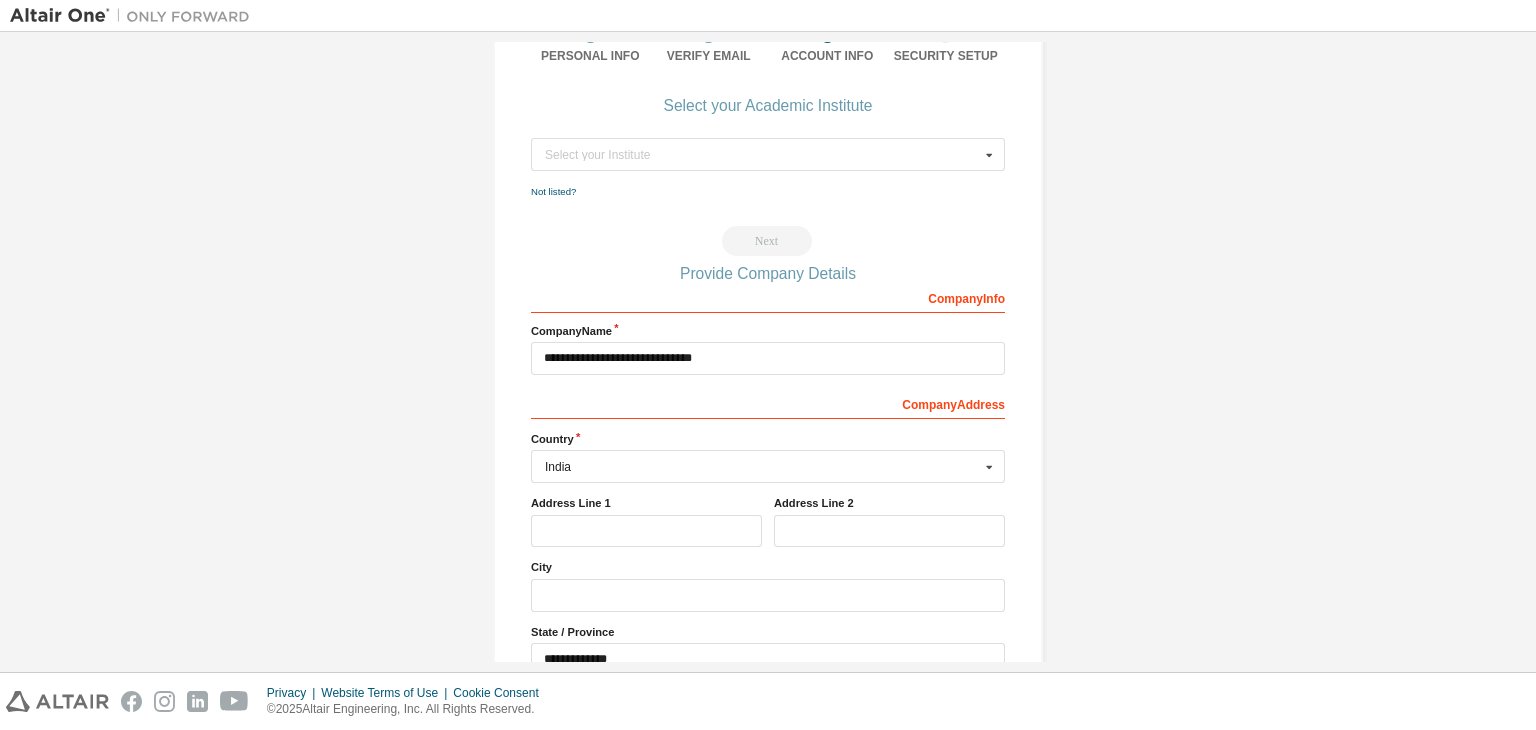 scroll, scrollTop: 0, scrollLeft: 0, axis: both 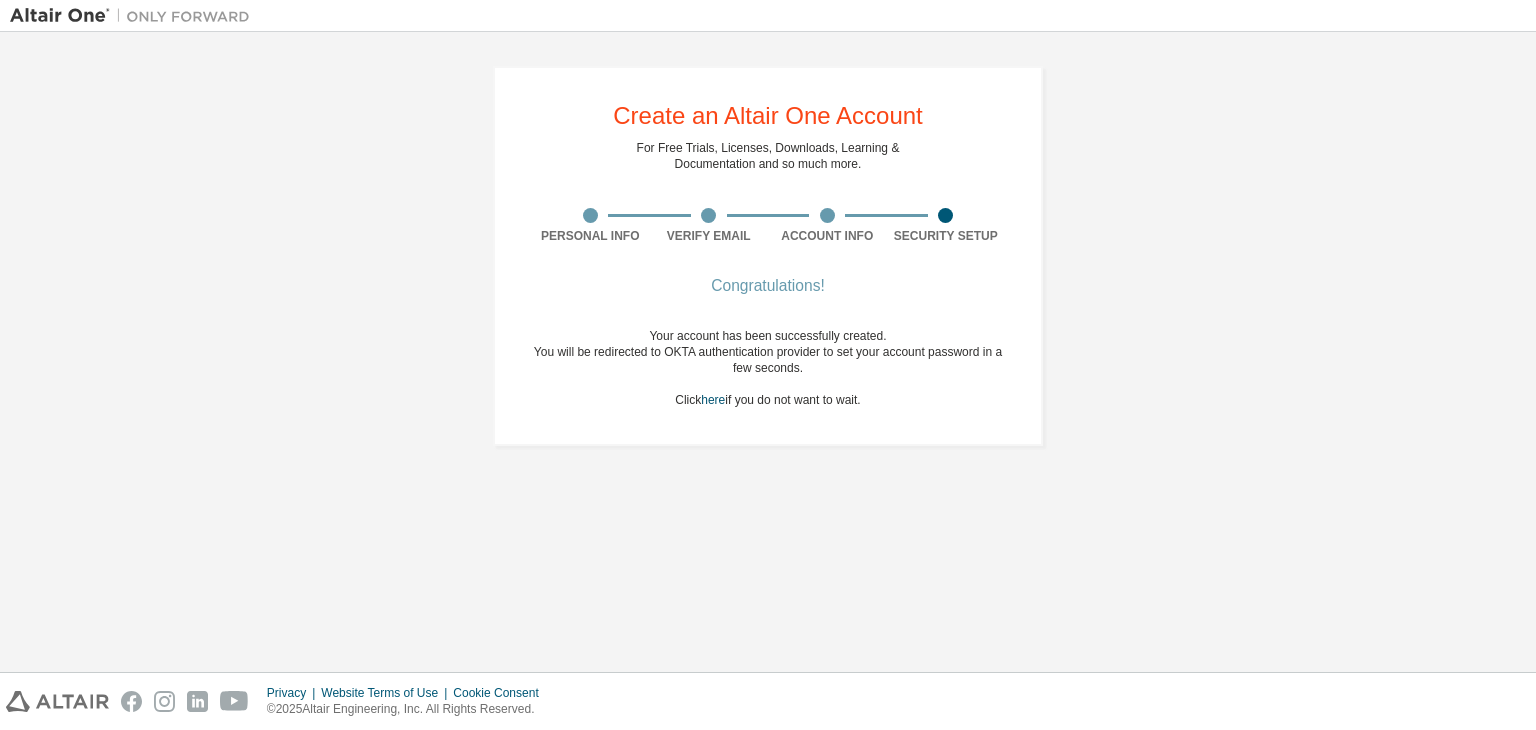 drag, startPoint x: 611, startPoint y: 116, endPoint x: 949, endPoint y: 441, distance: 468.90192 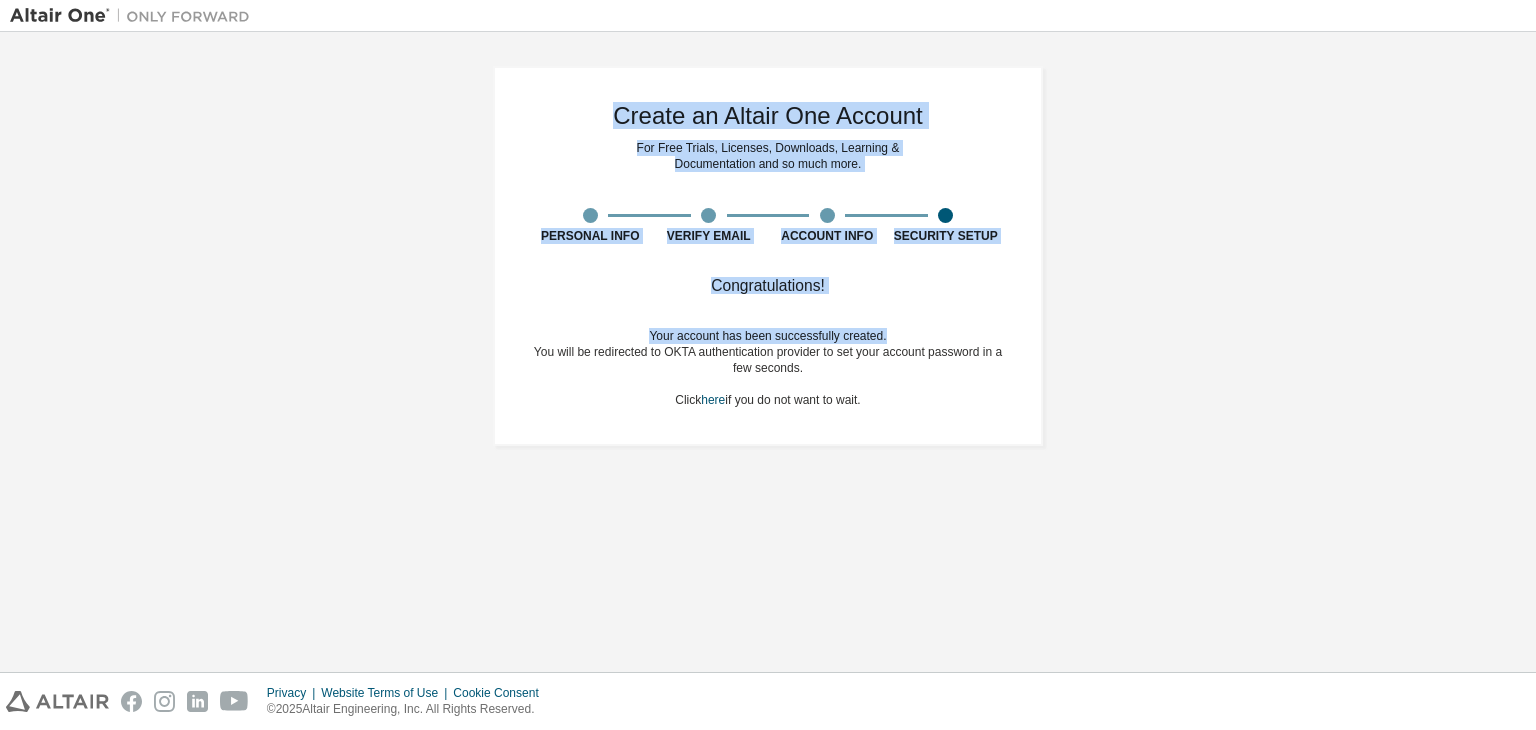 drag, startPoint x: 617, startPoint y: 113, endPoint x: 1079, endPoint y: 392, distance: 539.70825 